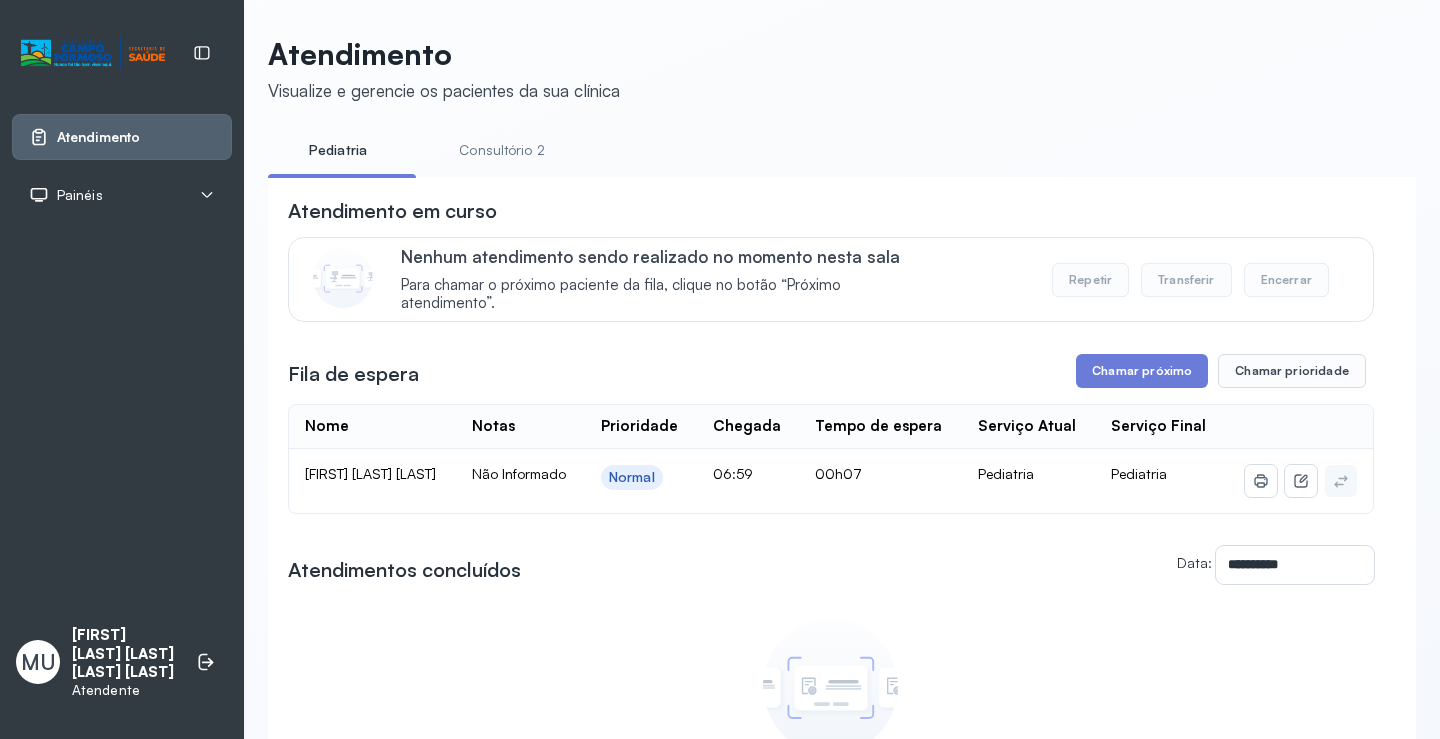 scroll, scrollTop: 0, scrollLeft: 0, axis: both 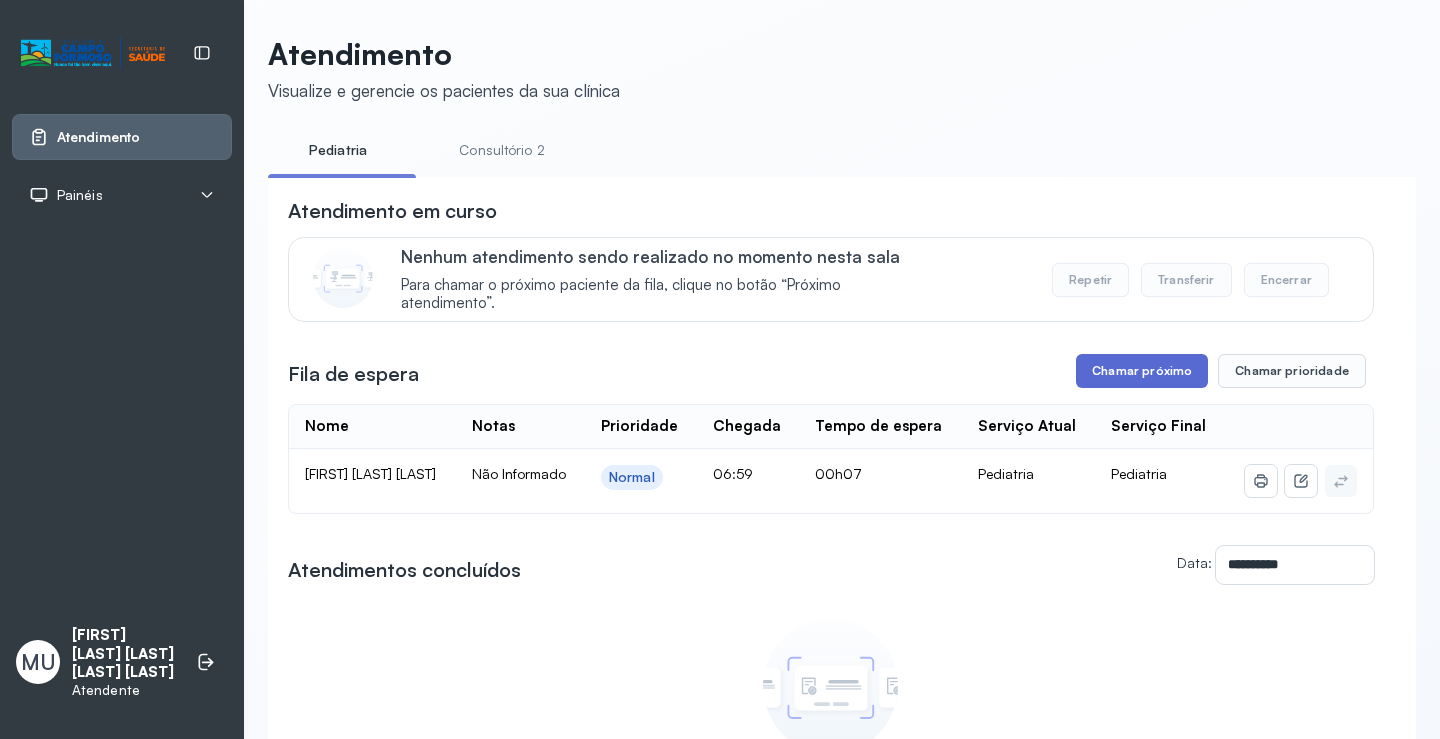 click on "Chamar próximo" at bounding box center [1142, 371] 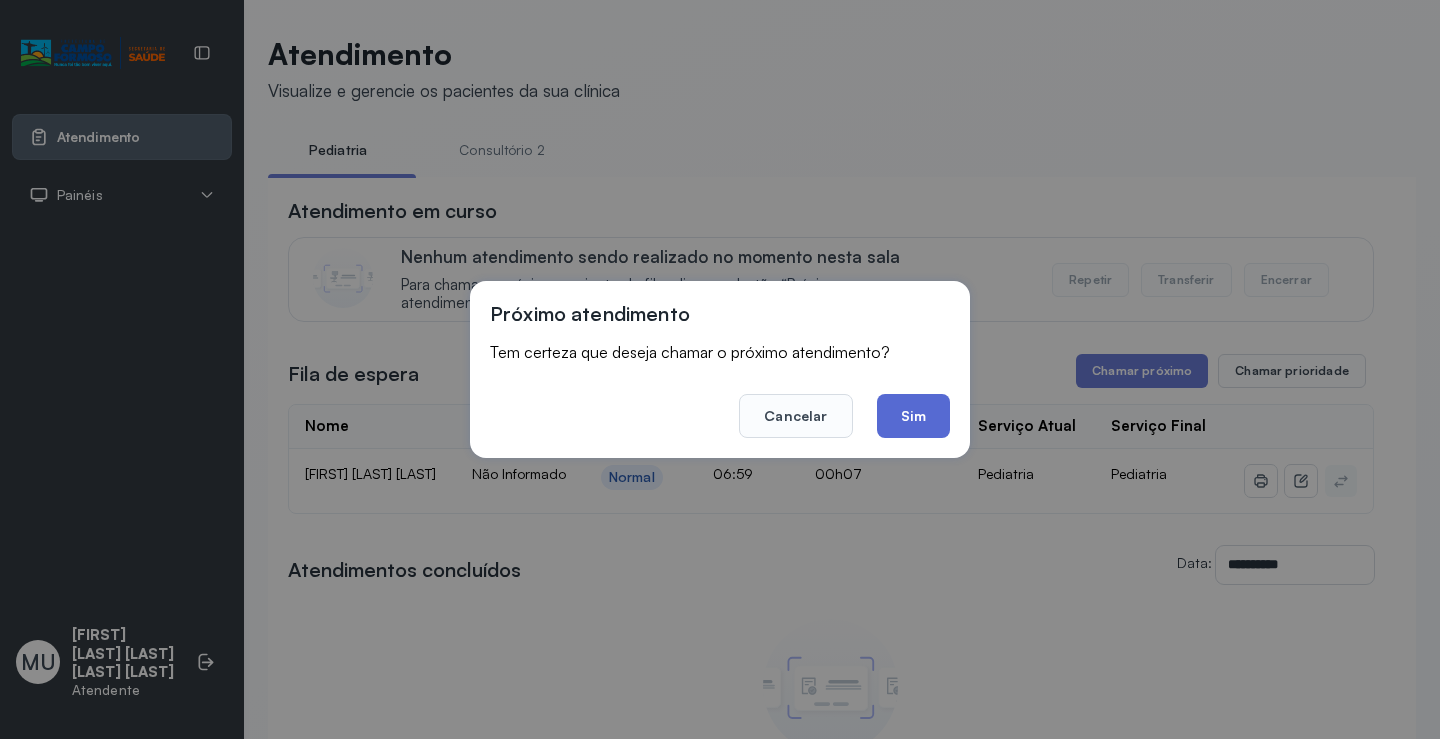 click on "Sim" 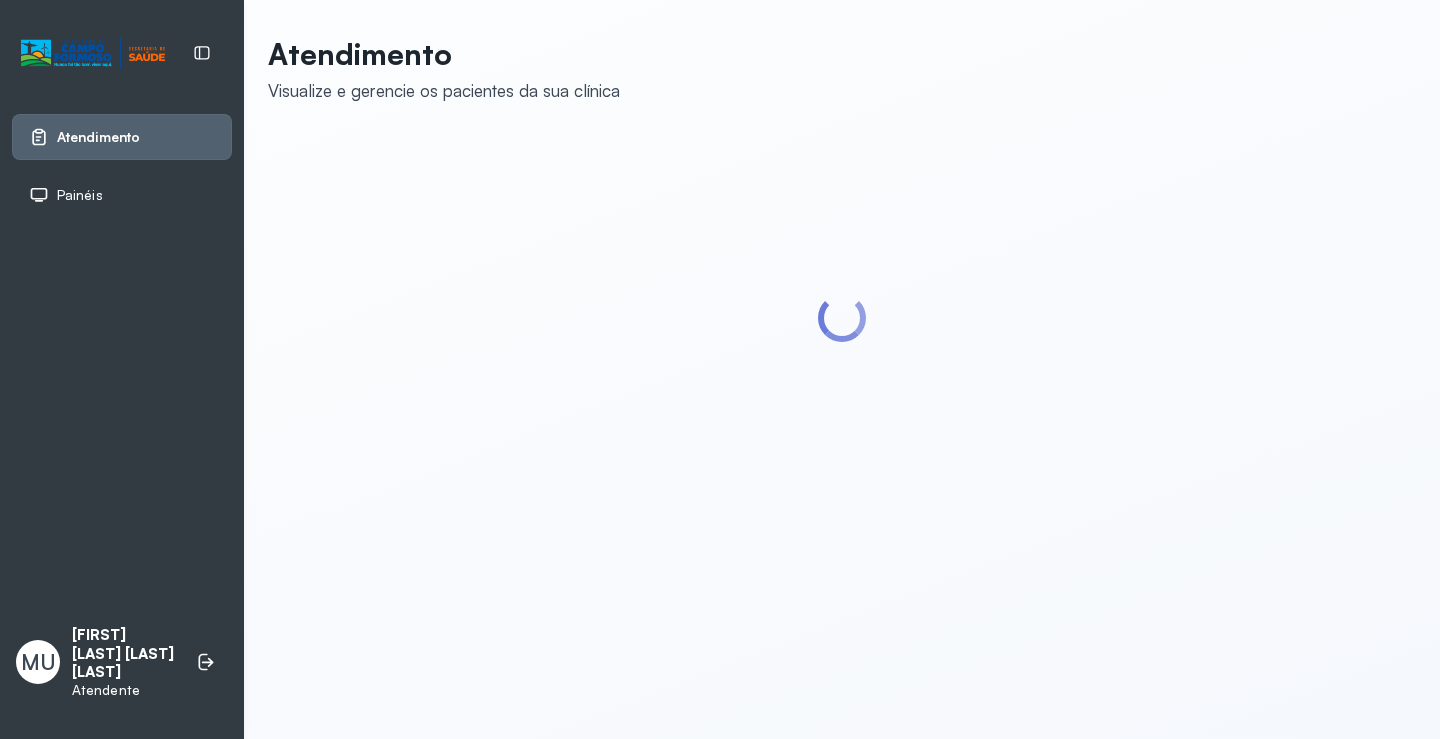 scroll, scrollTop: 0, scrollLeft: 0, axis: both 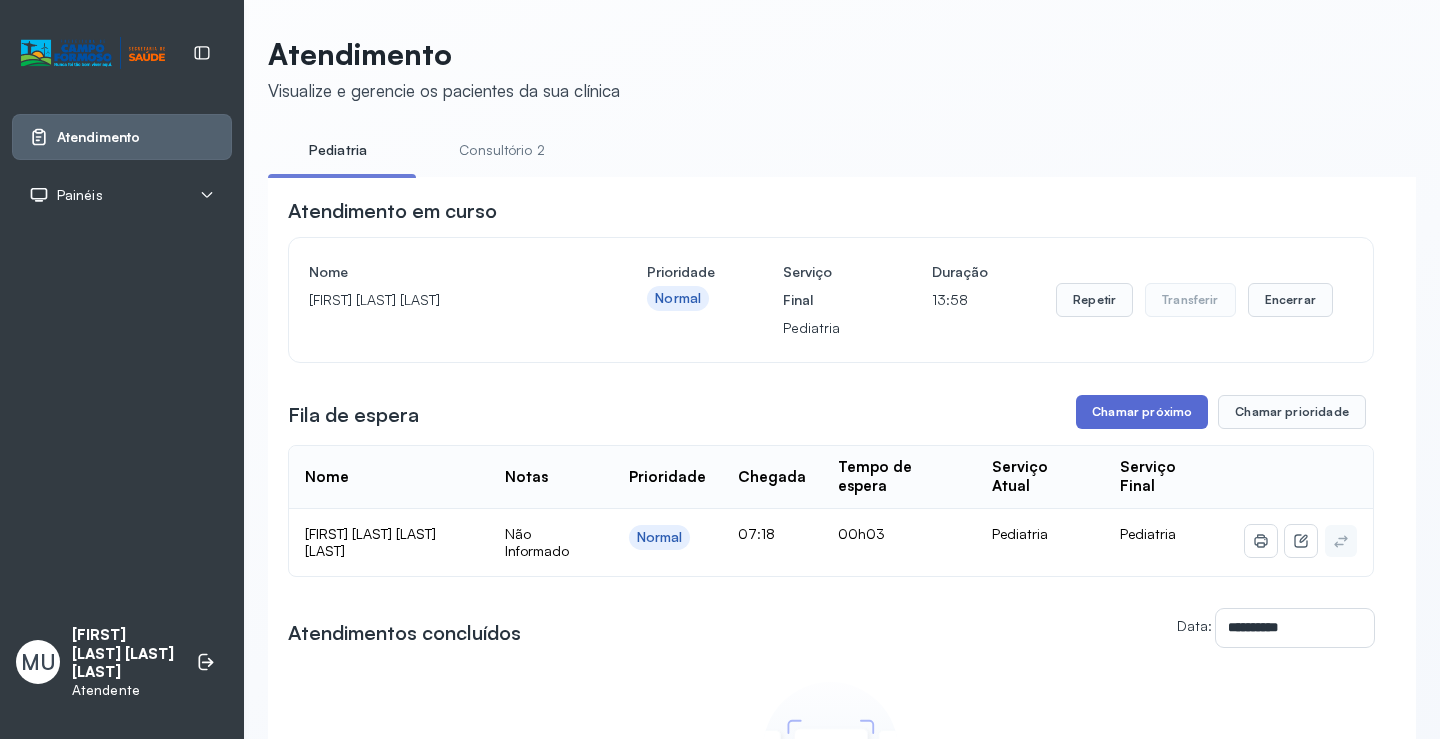 click on "Chamar próximo" at bounding box center [1142, 412] 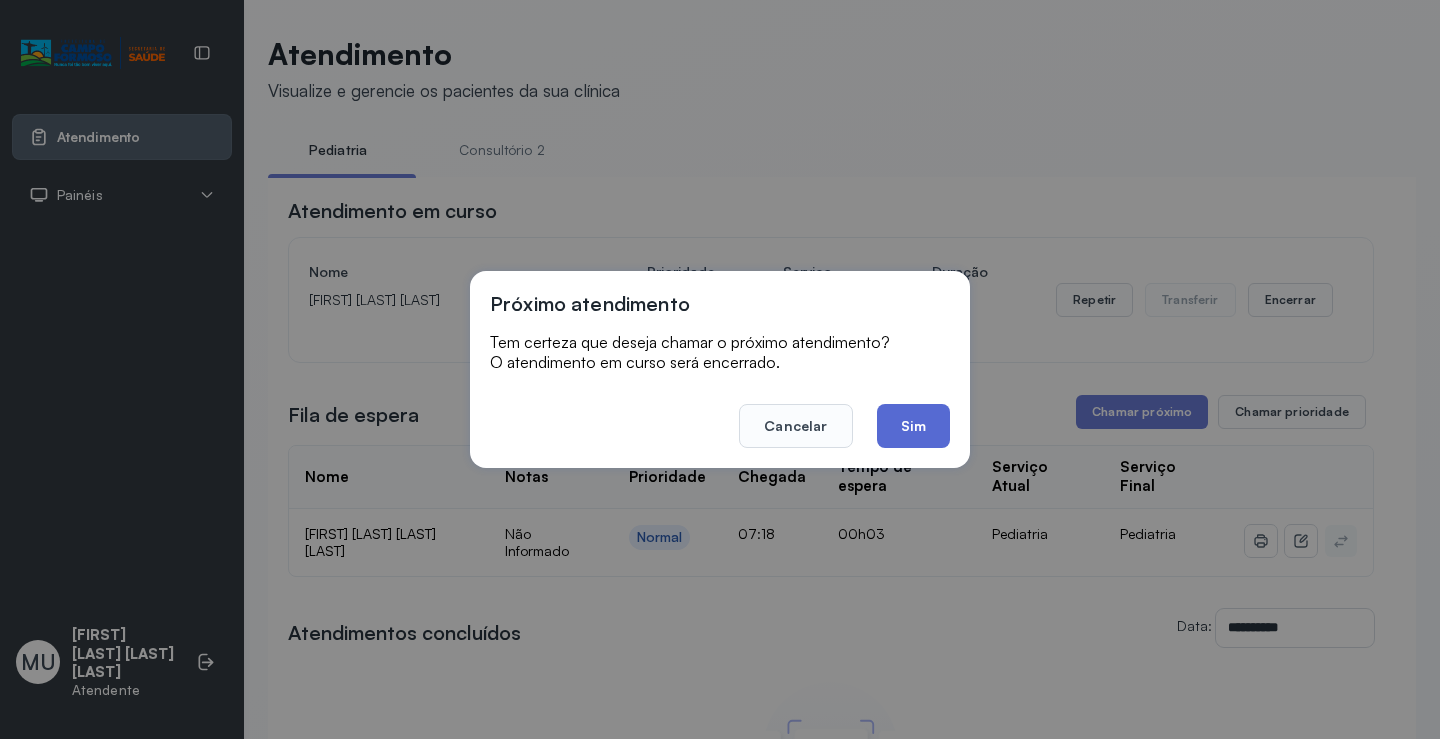 click on "Sim" 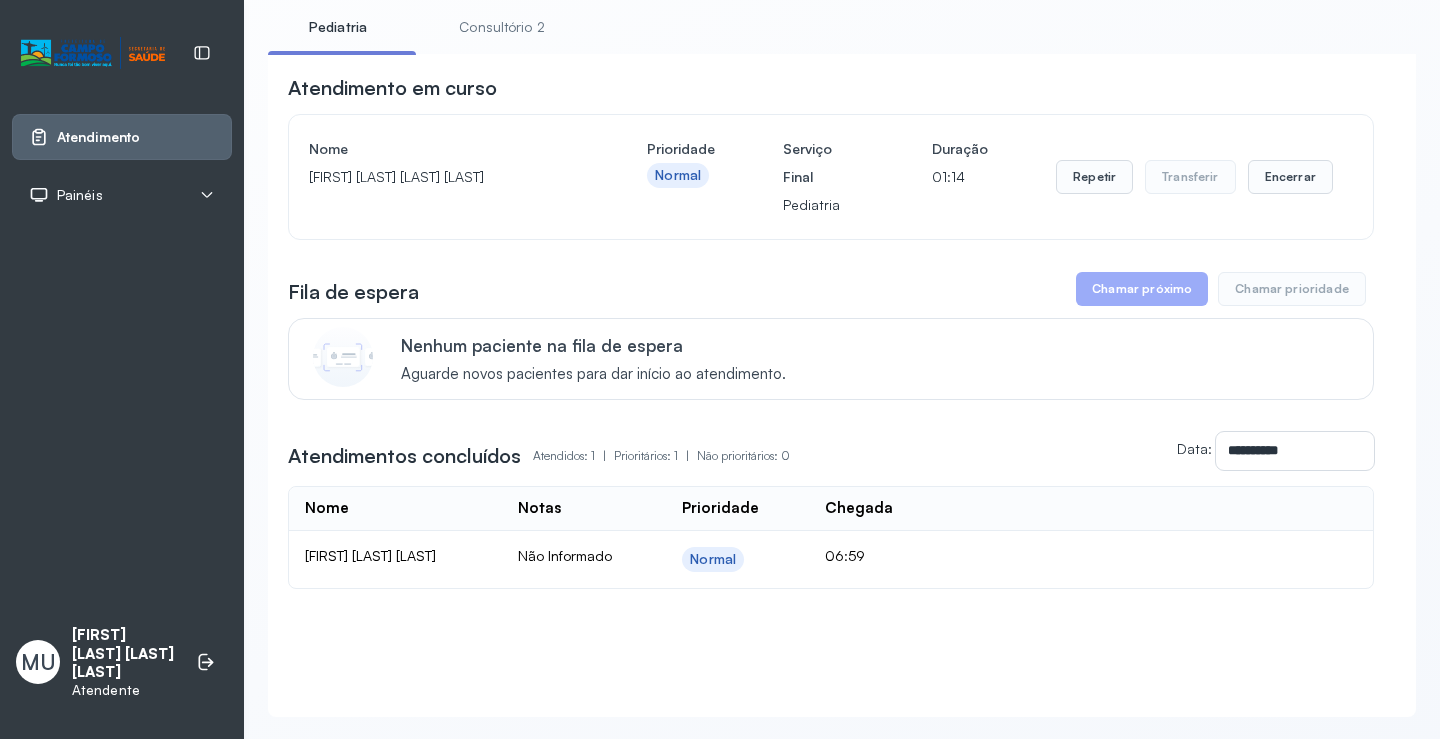 scroll, scrollTop: 78, scrollLeft: 0, axis: vertical 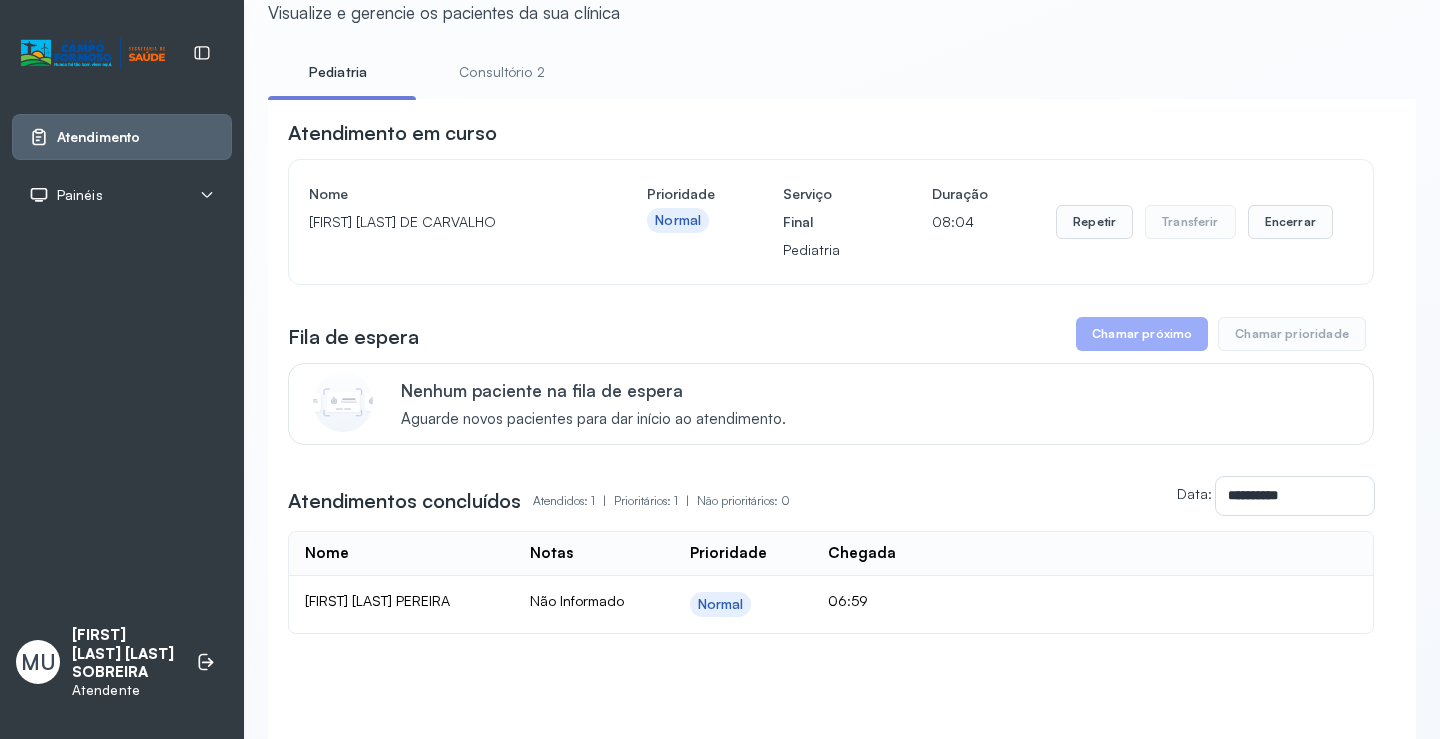 click on "[FIRST] [LAST] DE CARVALHO" at bounding box center [444, 222] 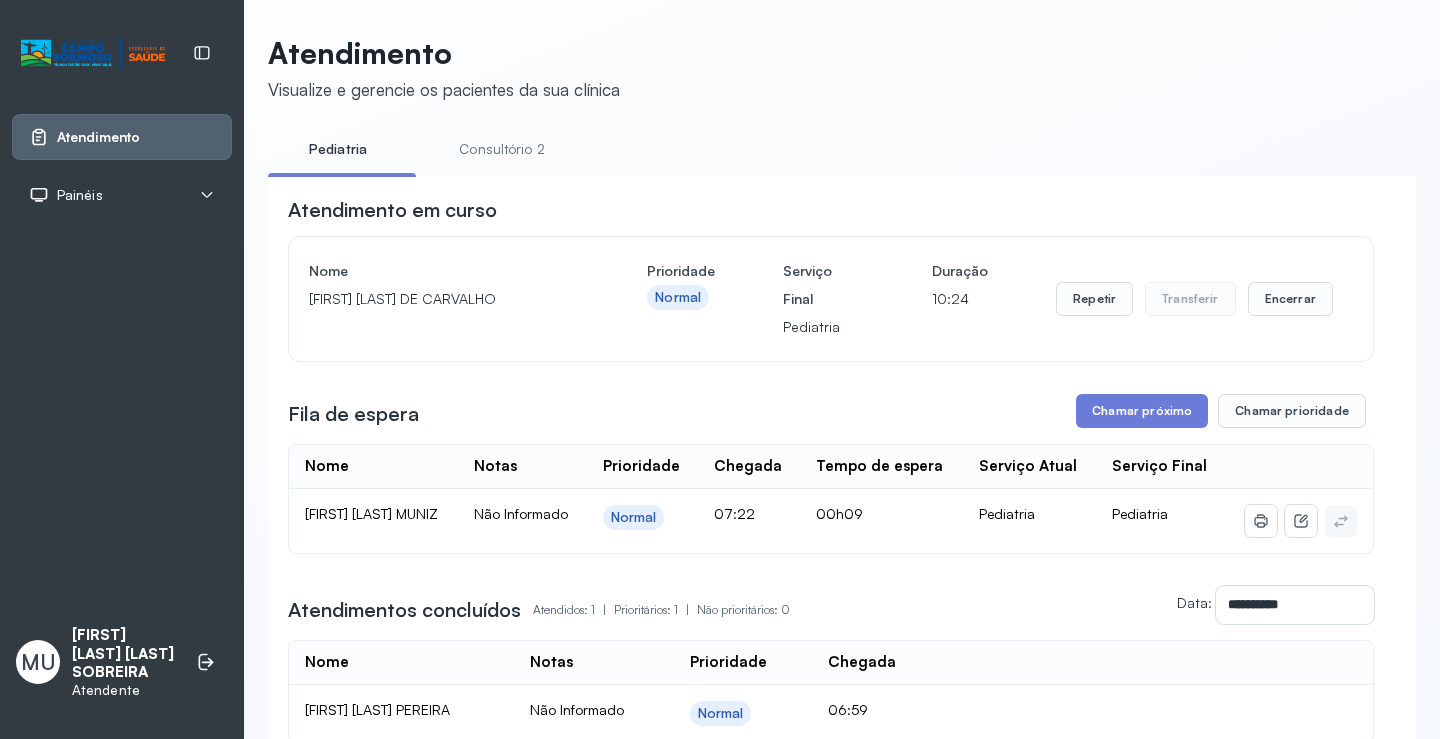 scroll, scrollTop: 78, scrollLeft: 0, axis: vertical 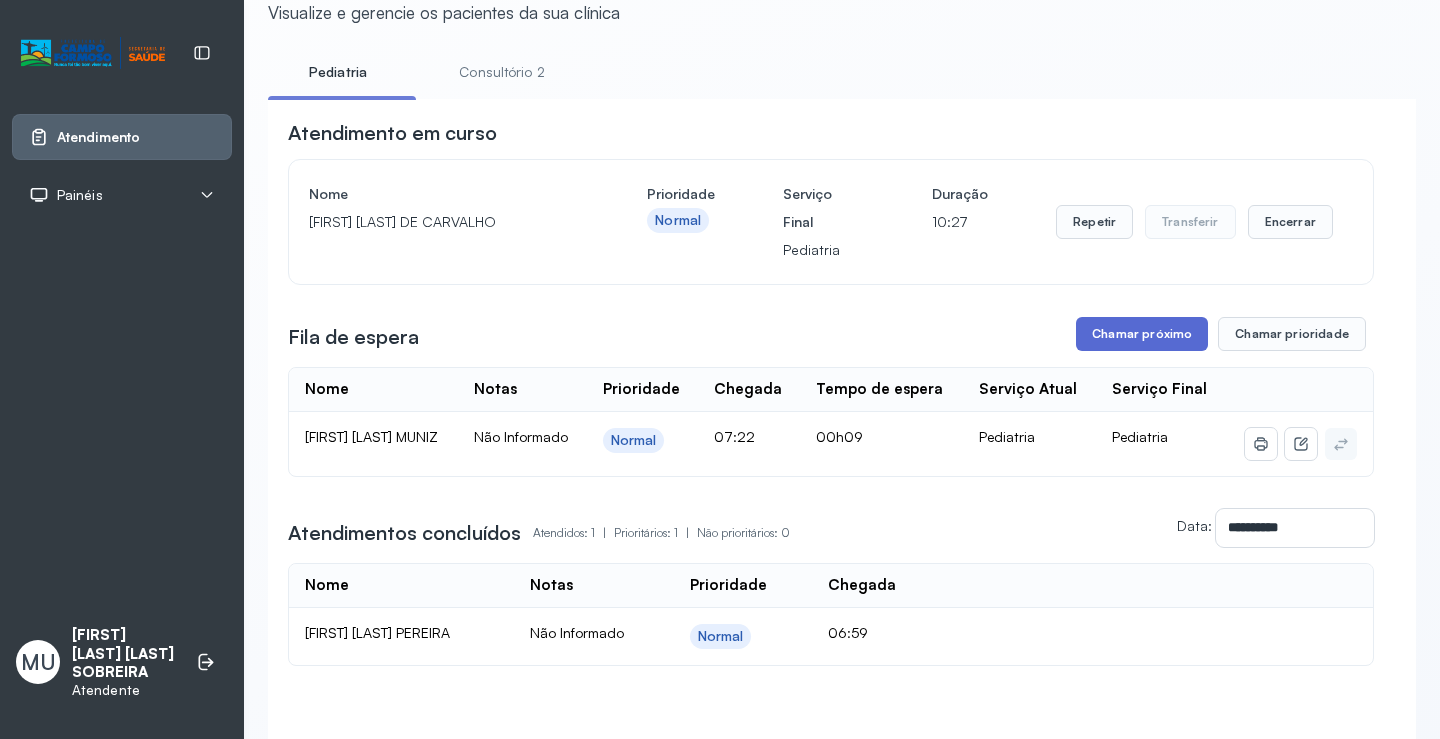 click on "Chamar próximo" at bounding box center (1142, 334) 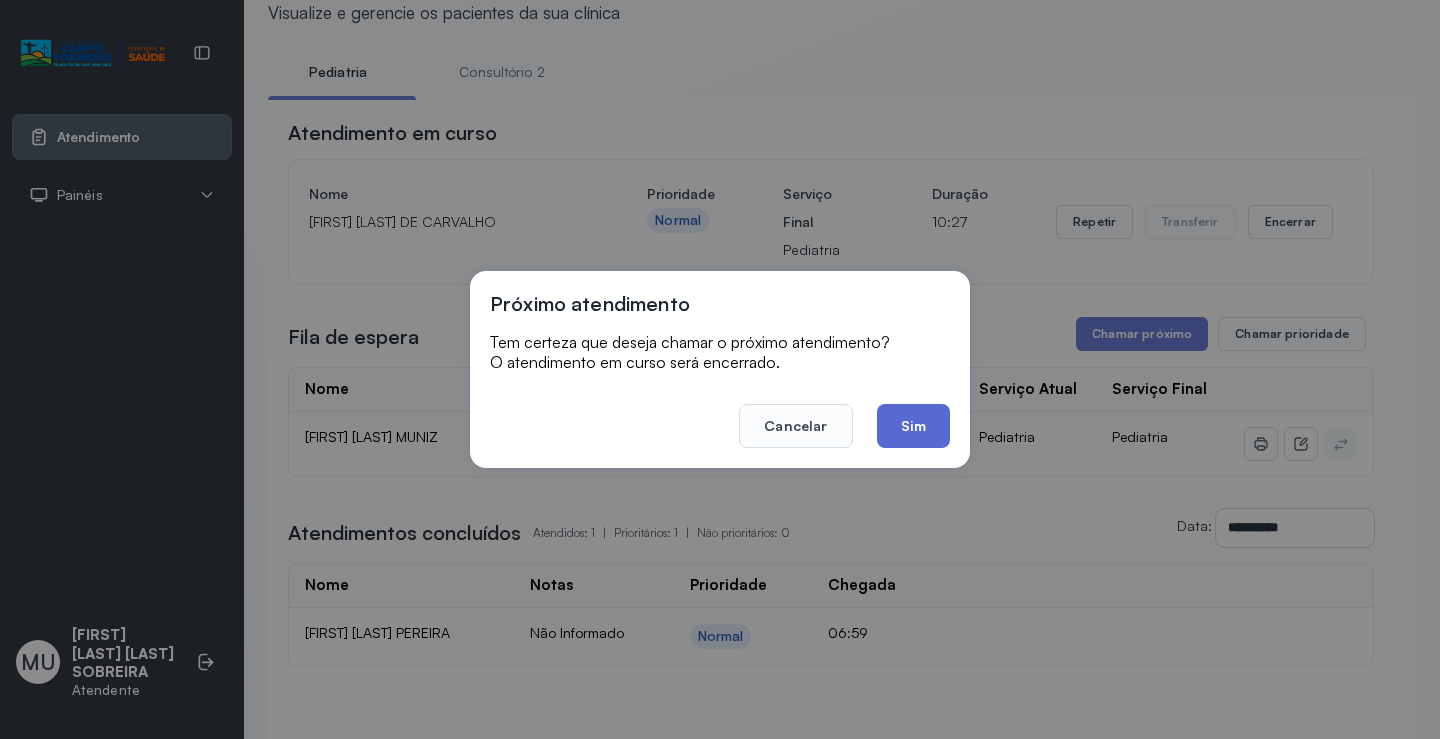 click on "Sim" 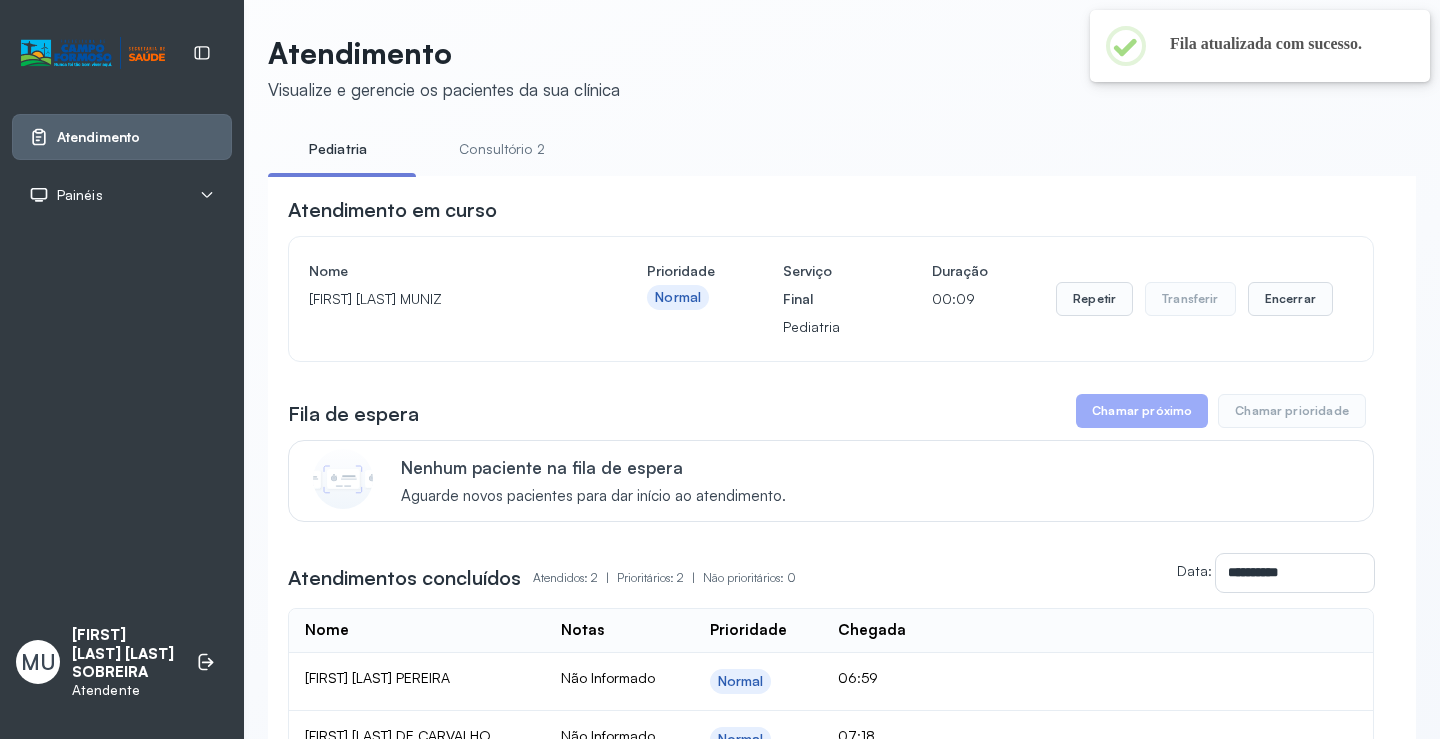scroll, scrollTop: 78, scrollLeft: 0, axis: vertical 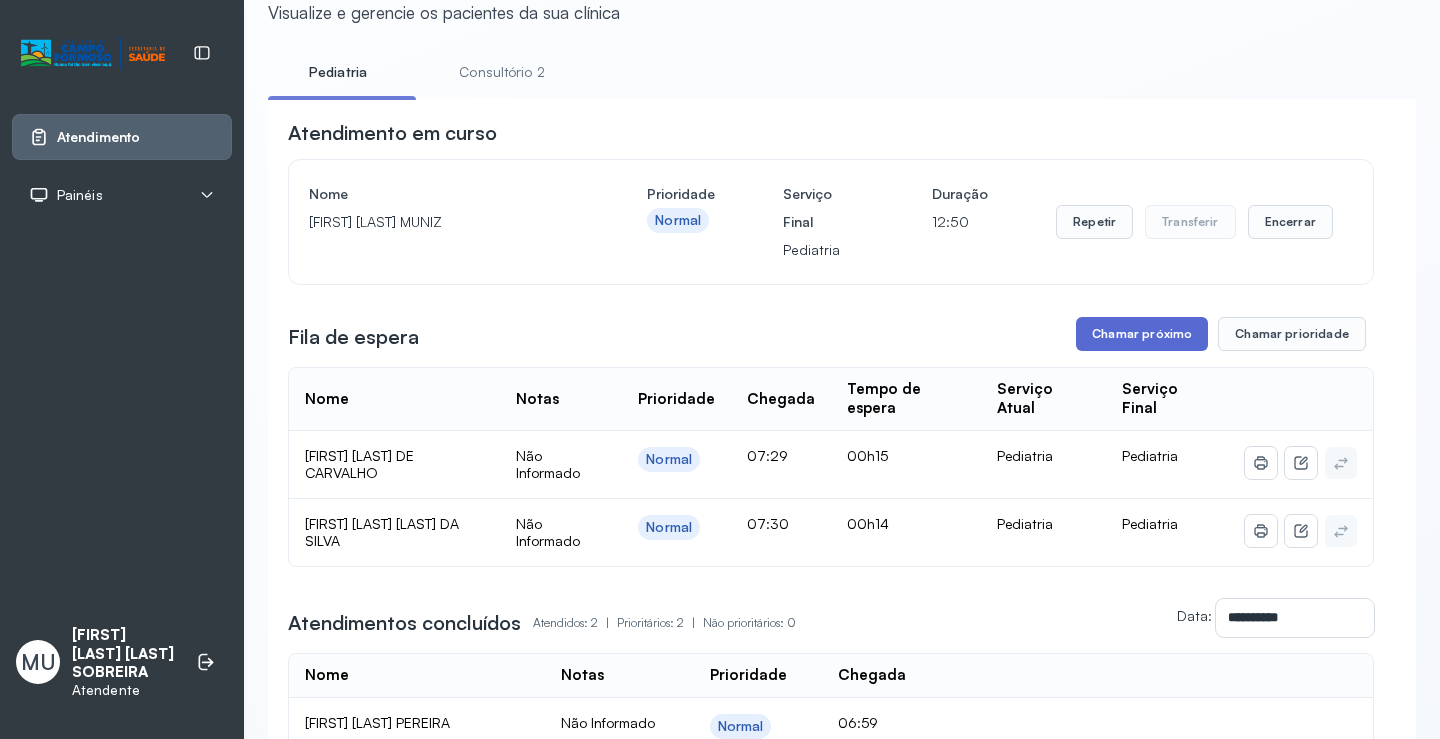 click on "Chamar próximo" at bounding box center [1142, 334] 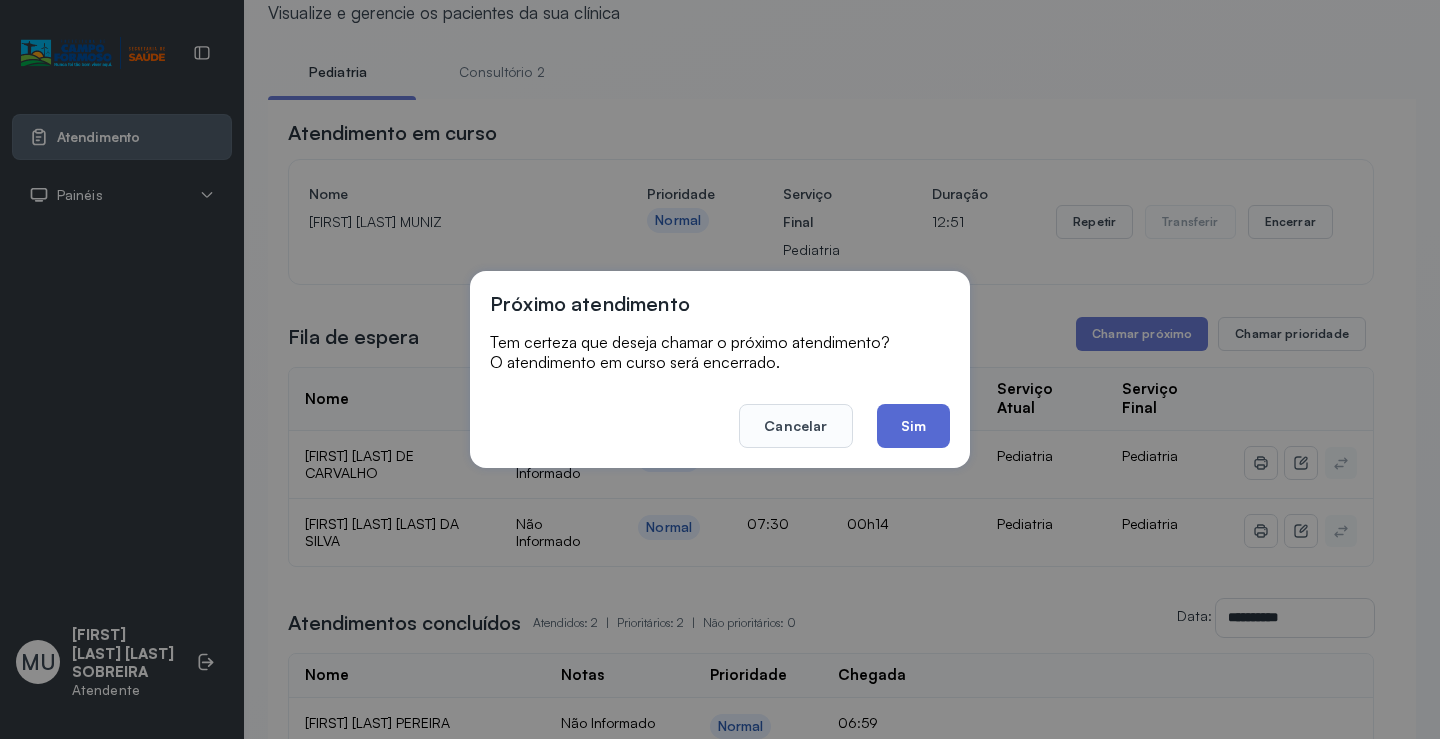 click on "Sim" 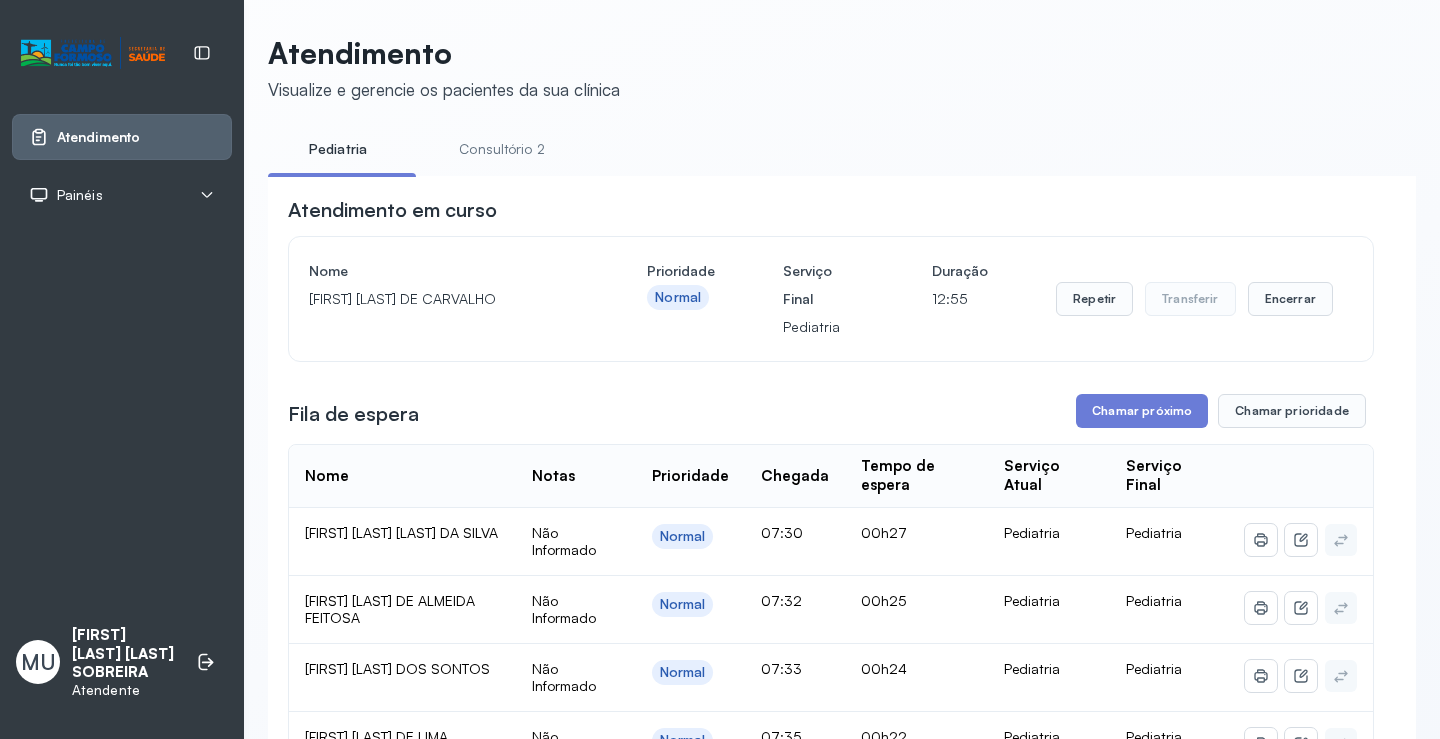 scroll, scrollTop: 78, scrollLeft: 0, axis: vertical 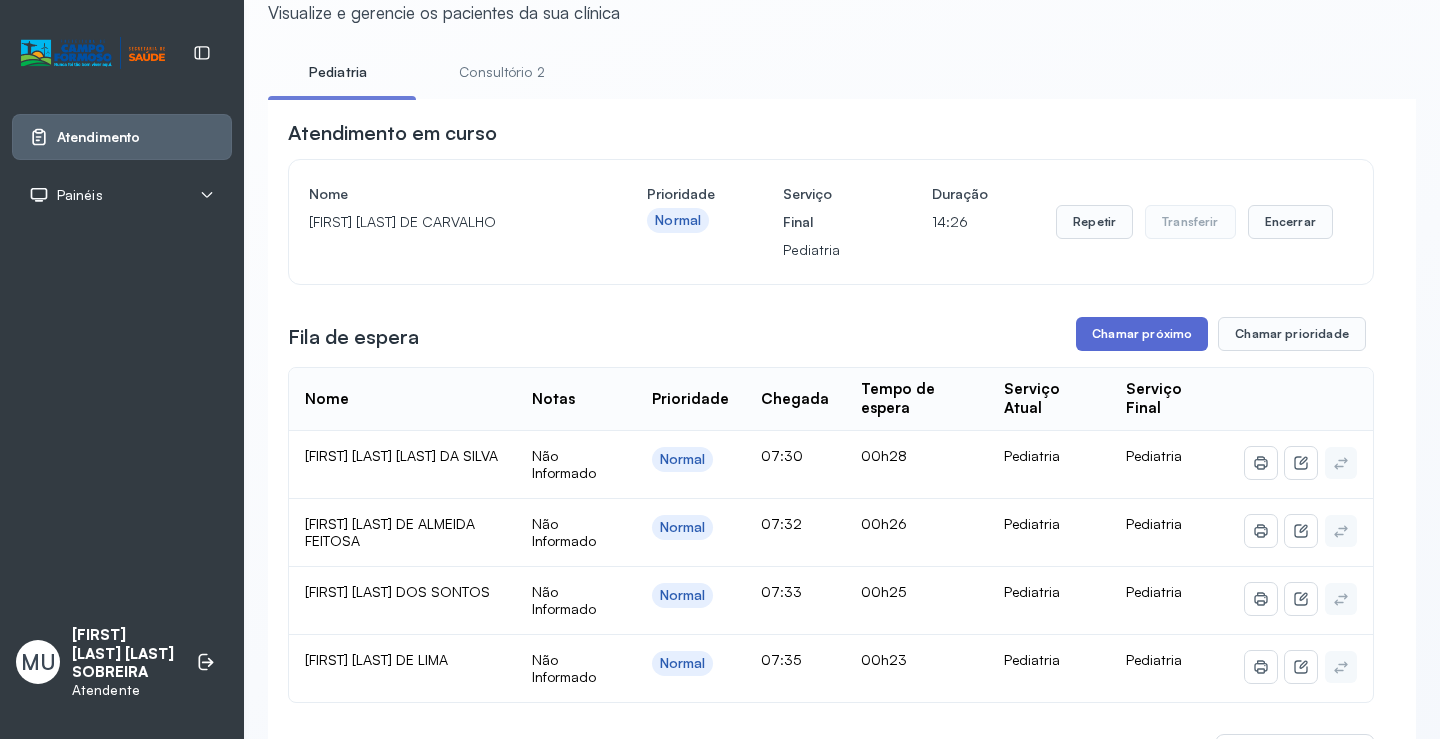 click on "Chamar próximo" at bounding box center (1142, 334) 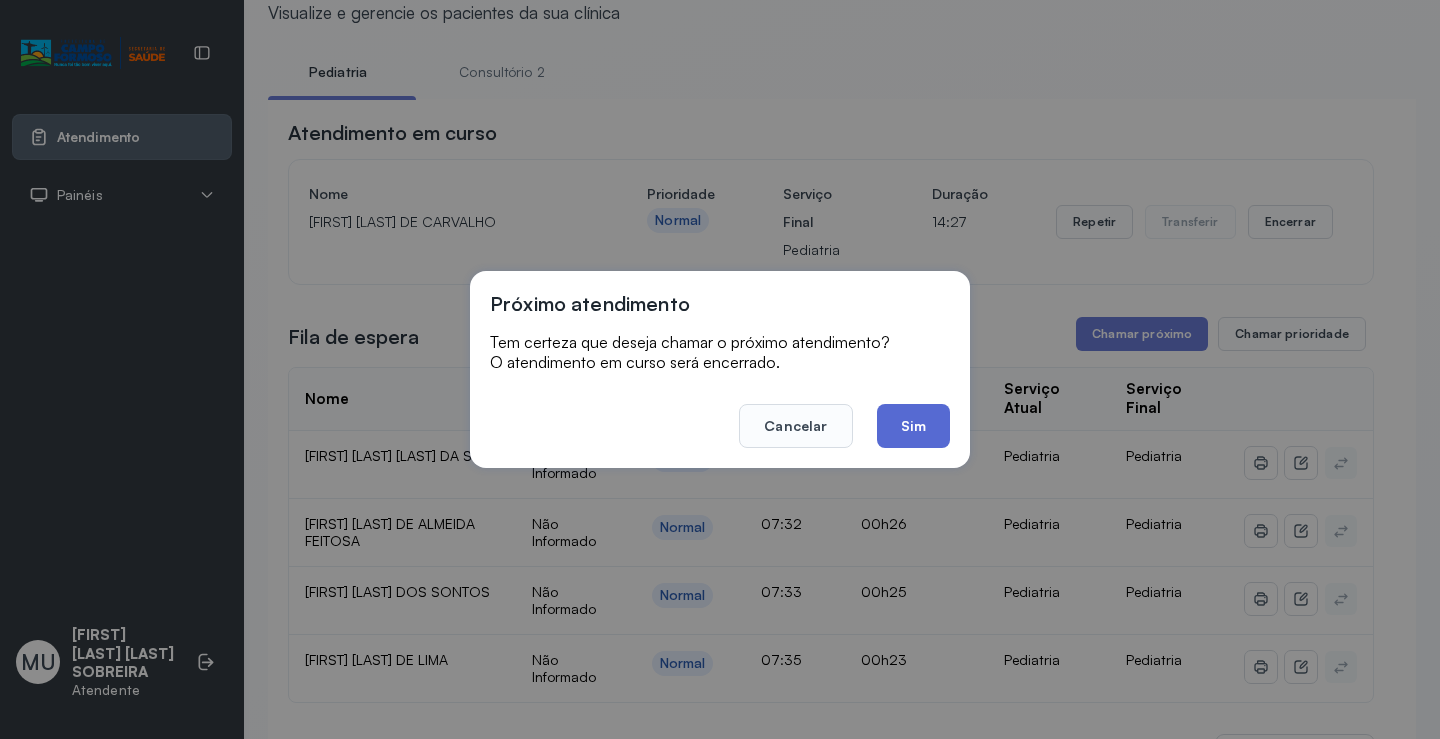 click on "Sim" 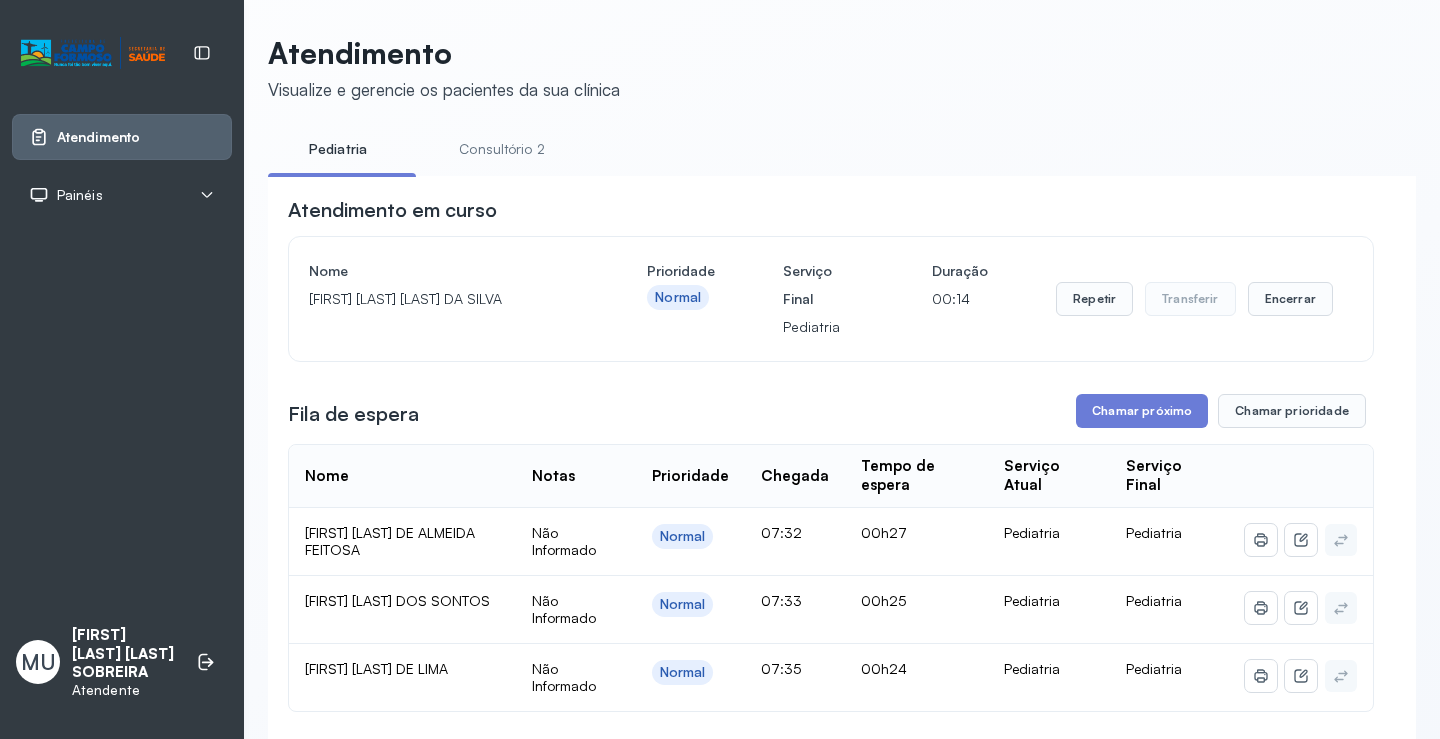 scroll, scrollTop: 78, scrollLeft: 0, axis: vertical 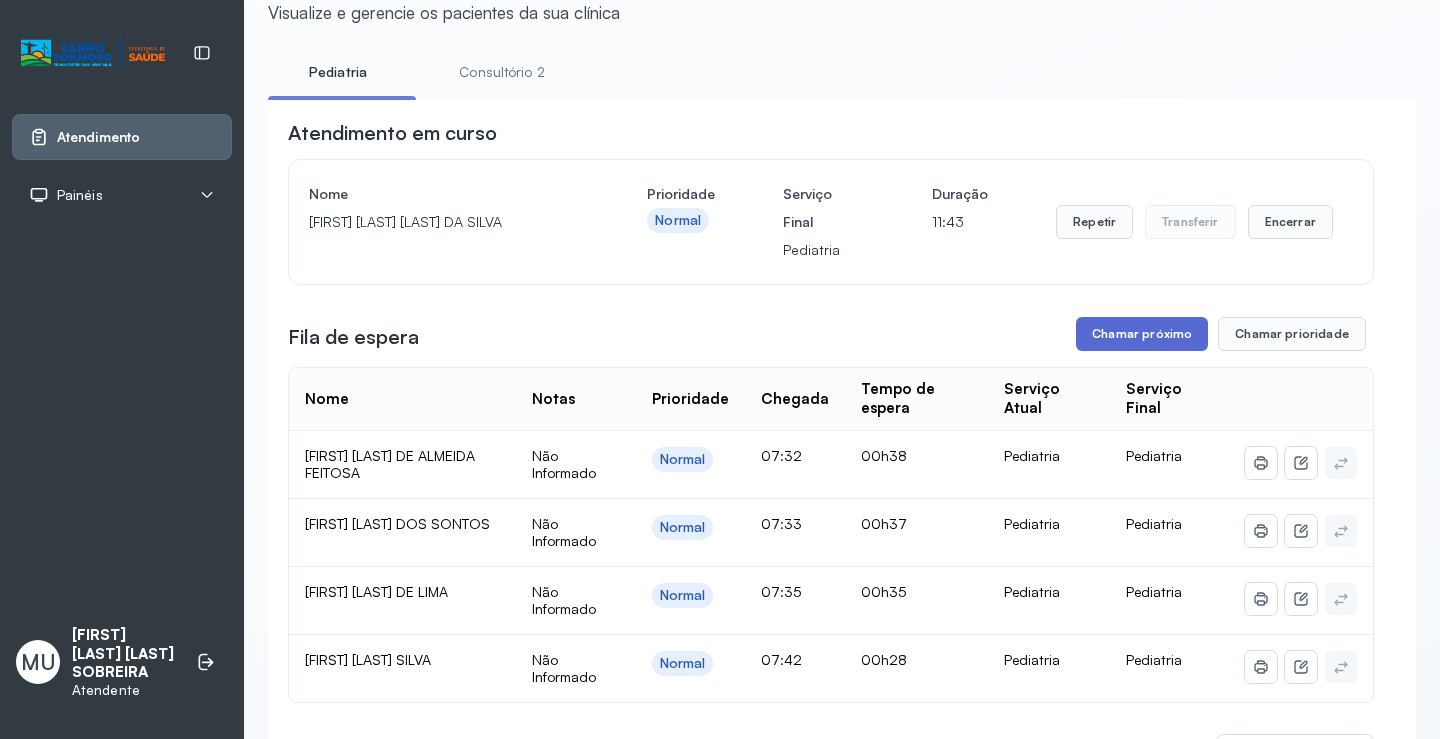 click on "Chamar próximo" at bounding box center (1142, 334) 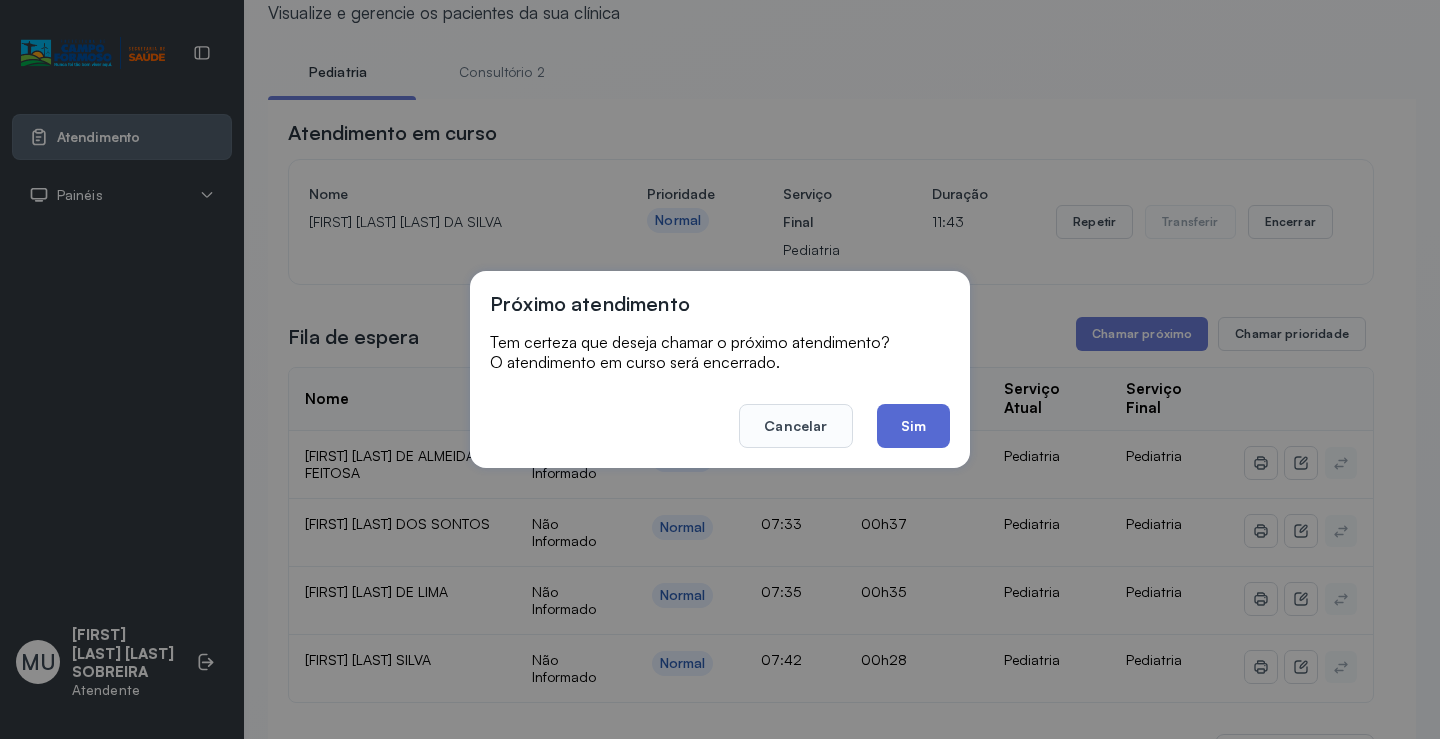 click on "Sim" 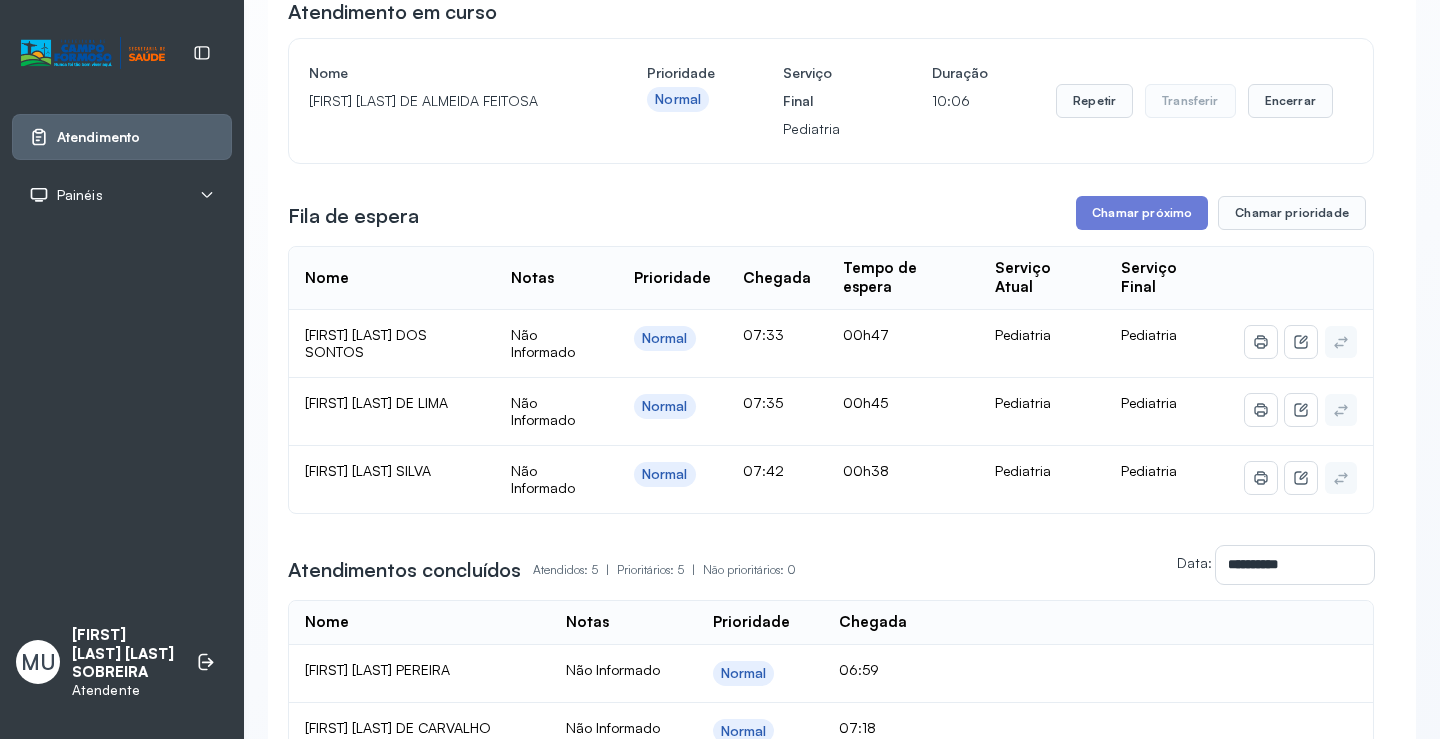 scroll, scrollTop: 1, scrollLeft: 0, axis: vertical 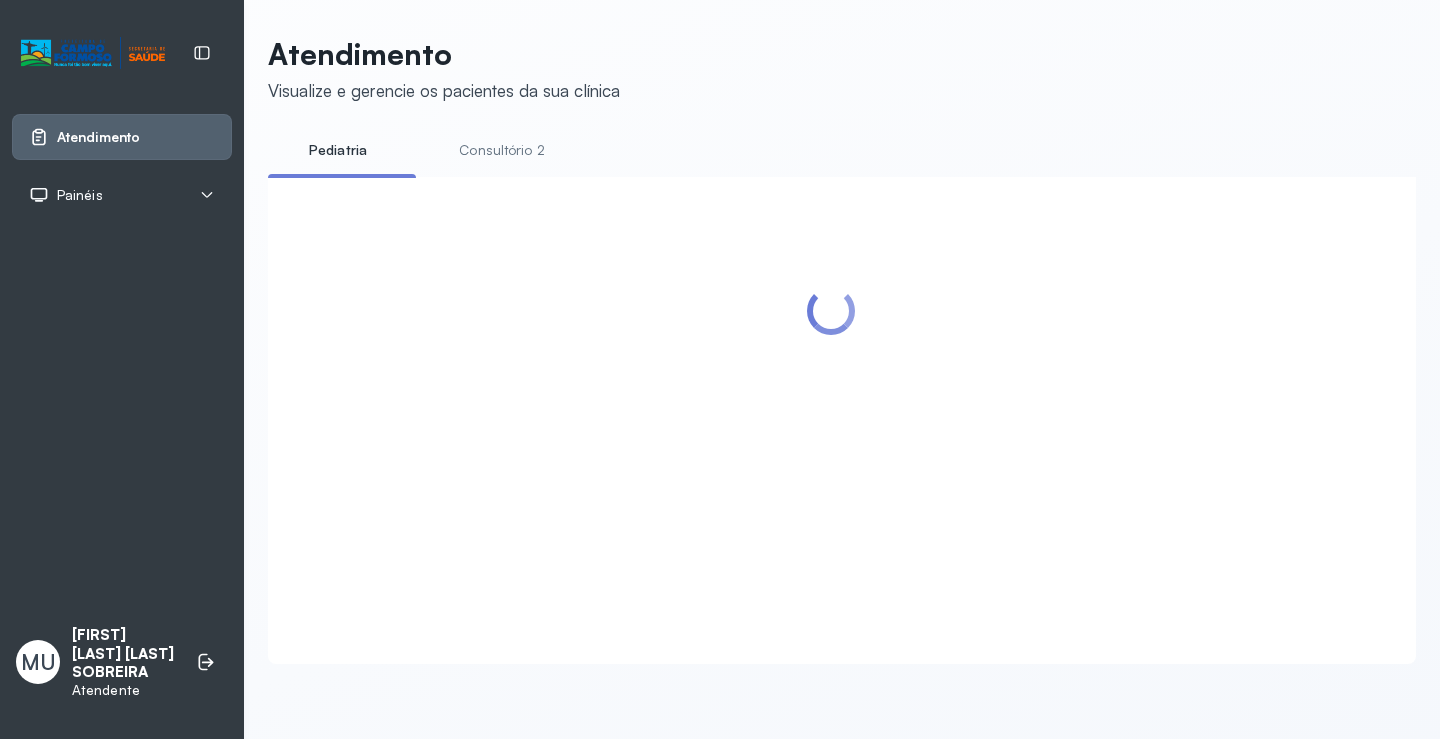 click at bounding box center (831, 396) 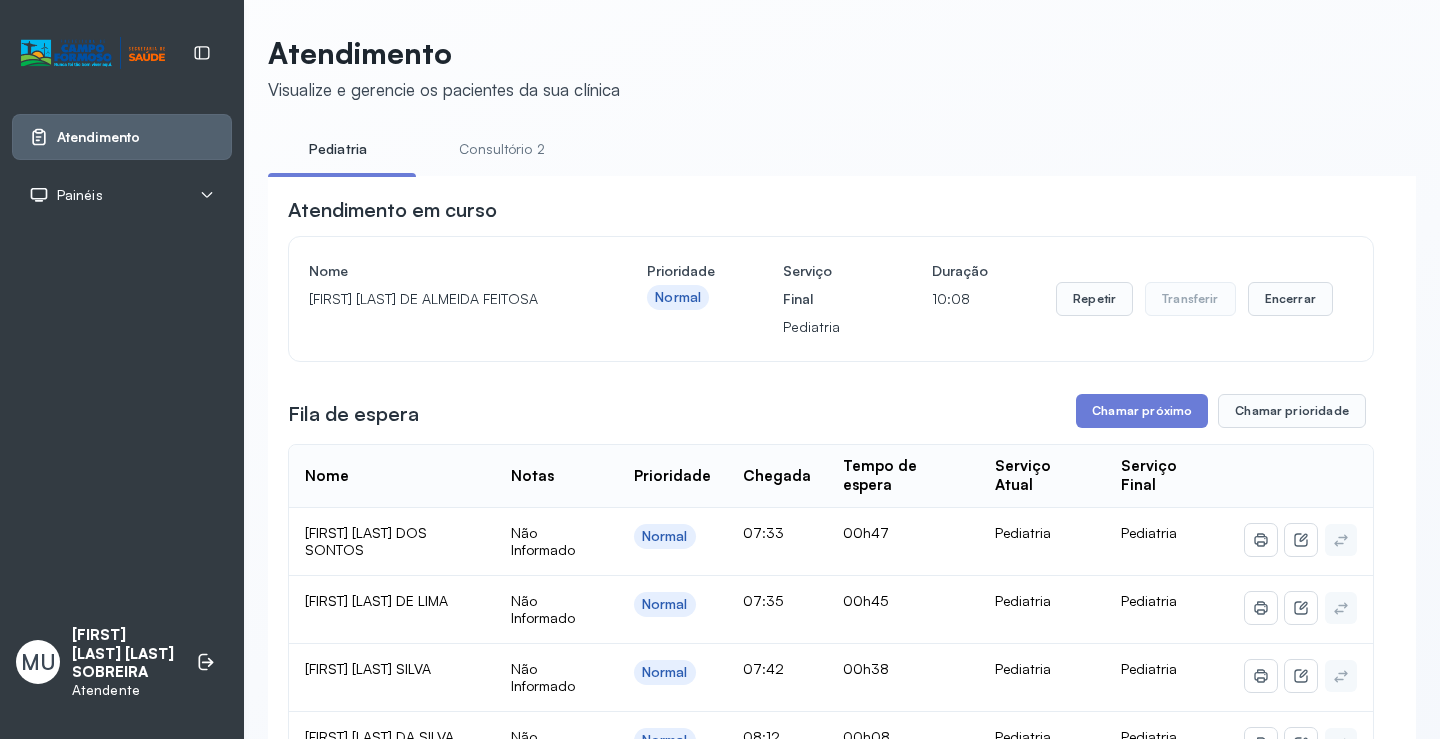 scroll, scrollTop: 199, scrollLeft: 0, axis: vertical 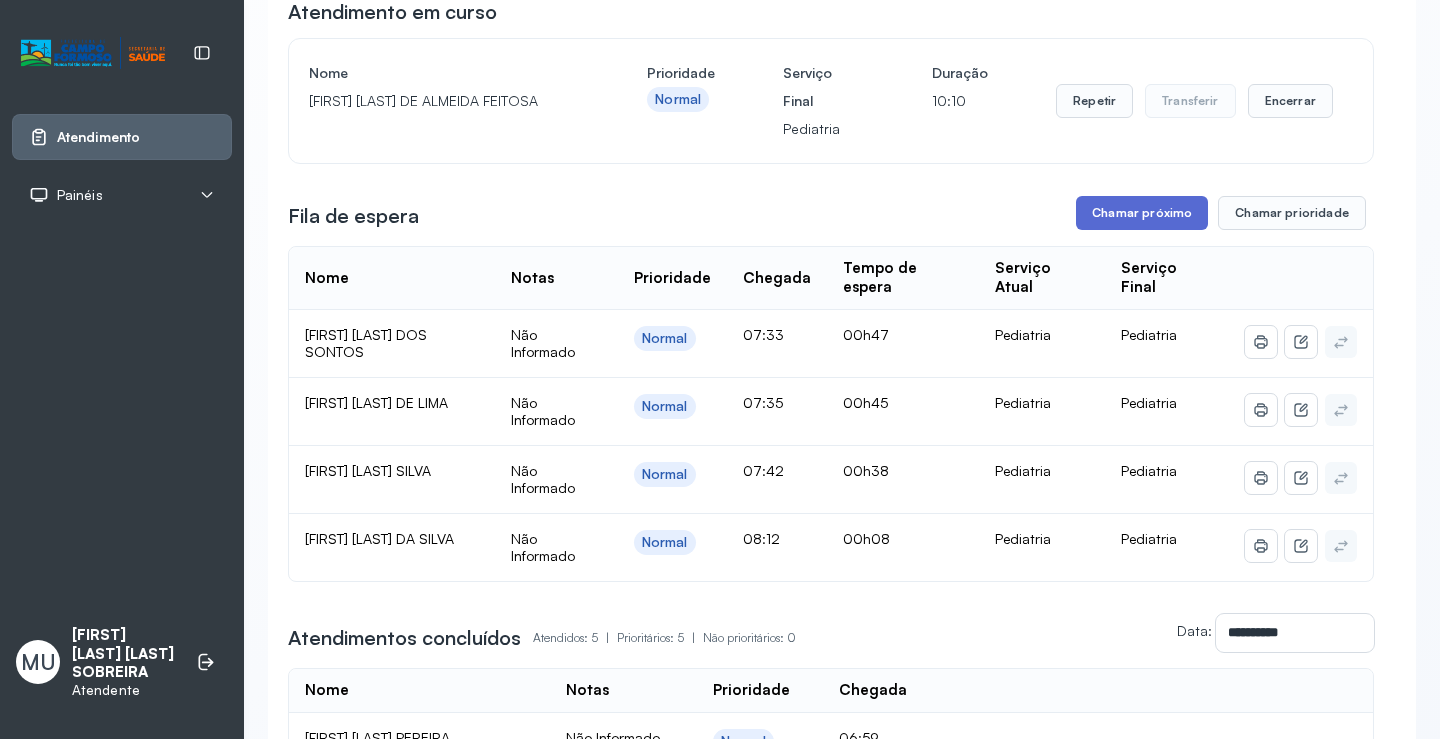 click on "Chamar próximo" at bounding box center (1142, 213) 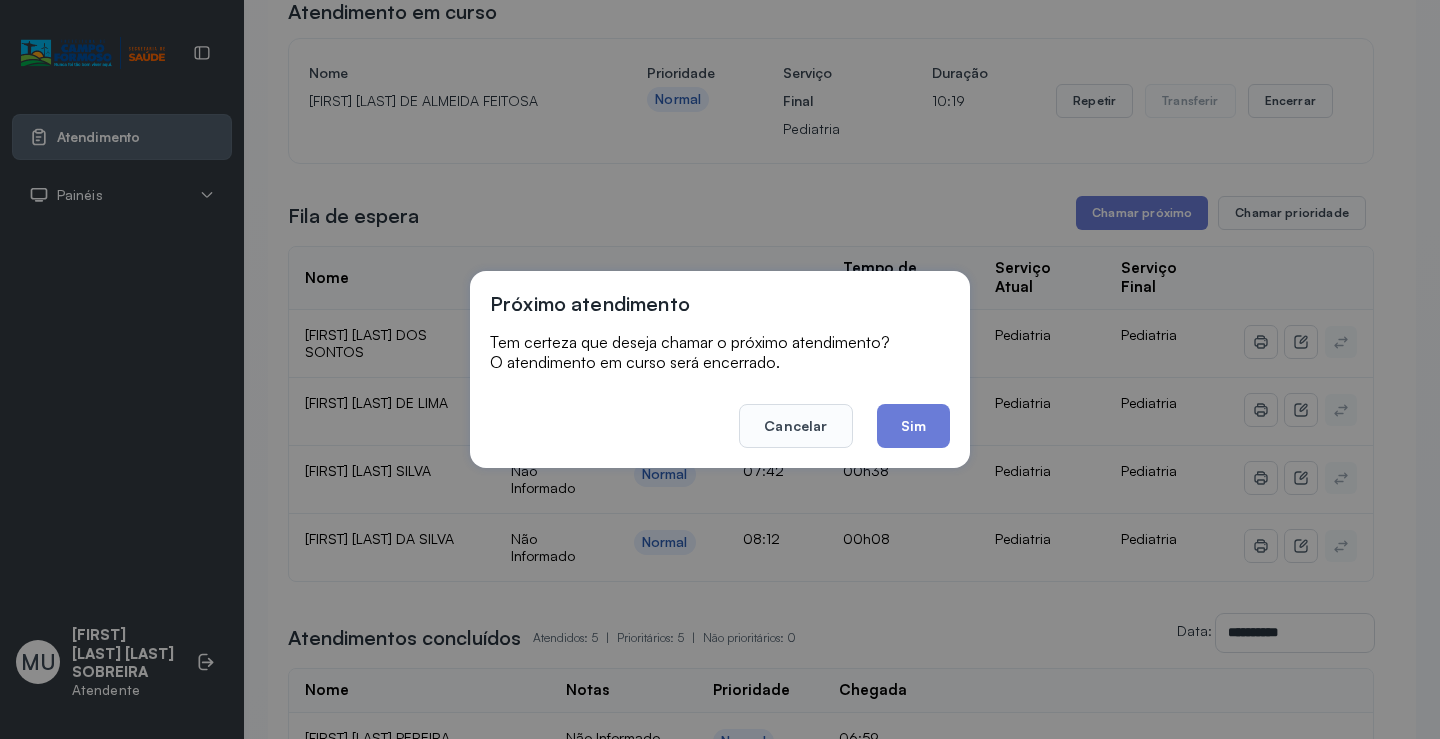 click on "Sim" 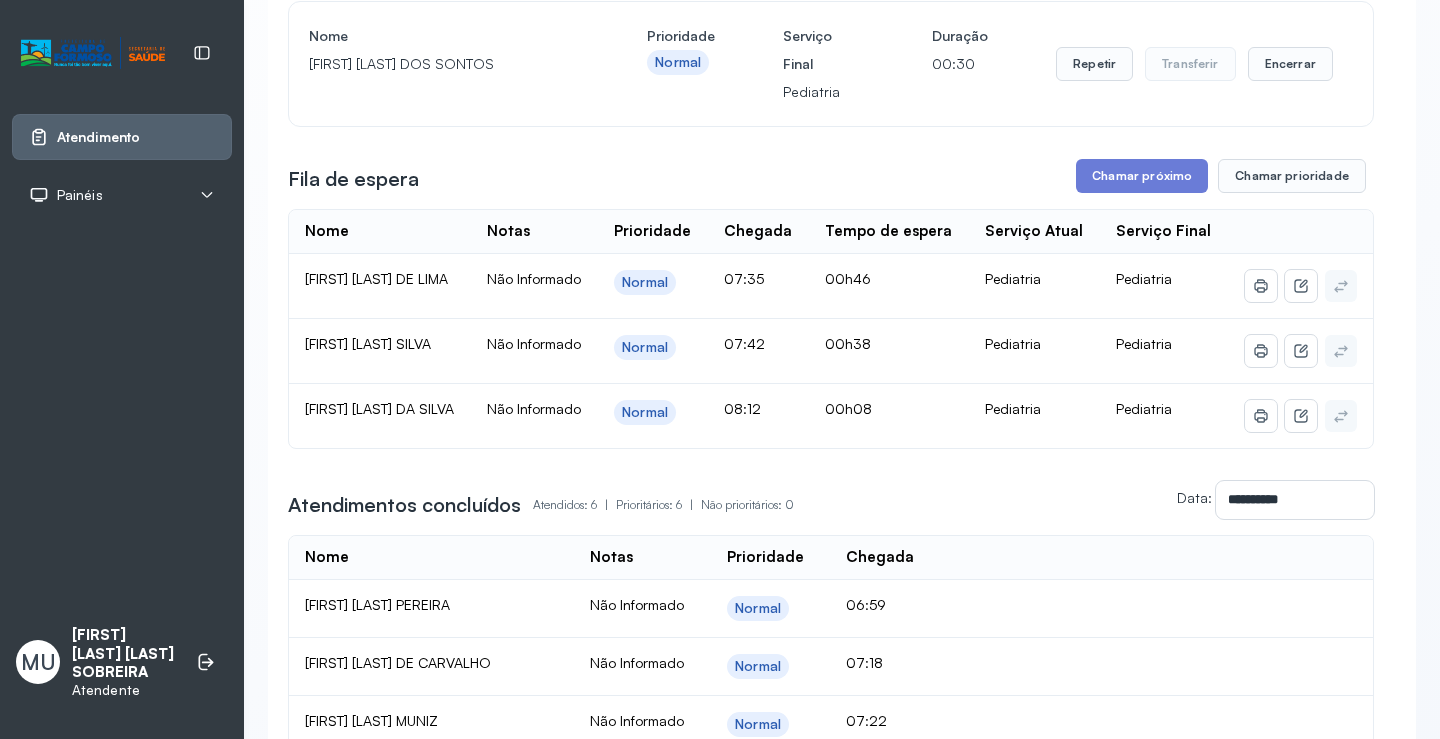 scroll, scrollTop: 200, scrollLeft: 0, axis: vertical 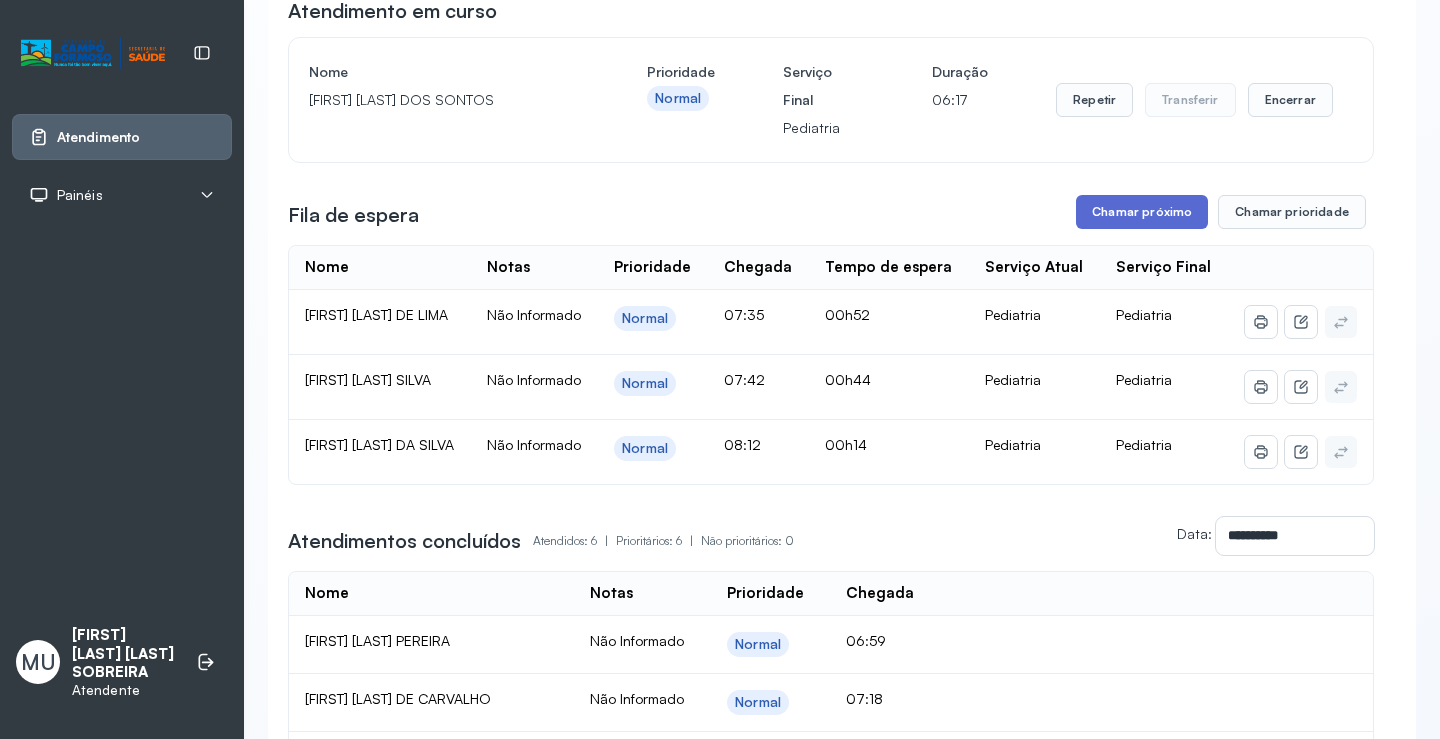 click on "Chamar próximo" at bounding box center (1142, 212) 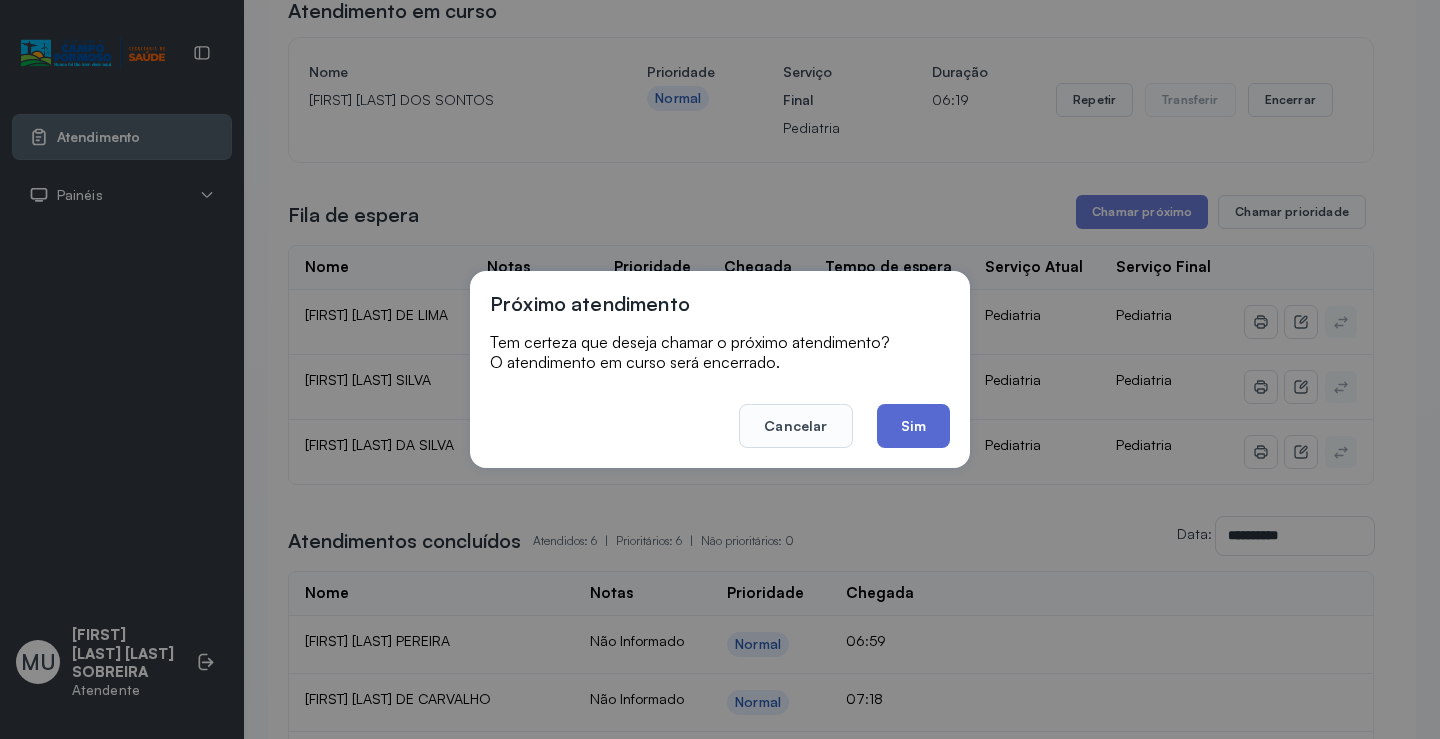 click on "Sim" 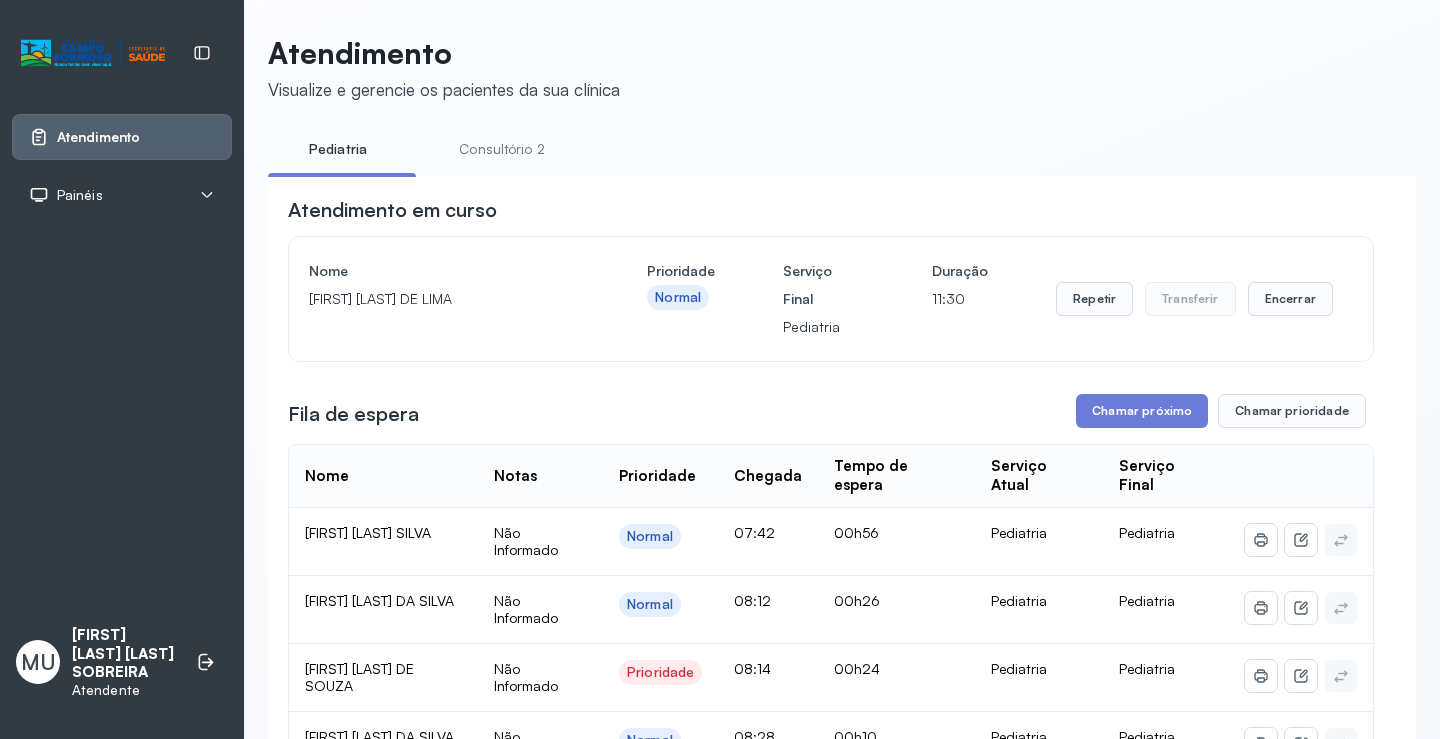scroll, scrollTop: 200, scrollLeft: 0, axis: vertical 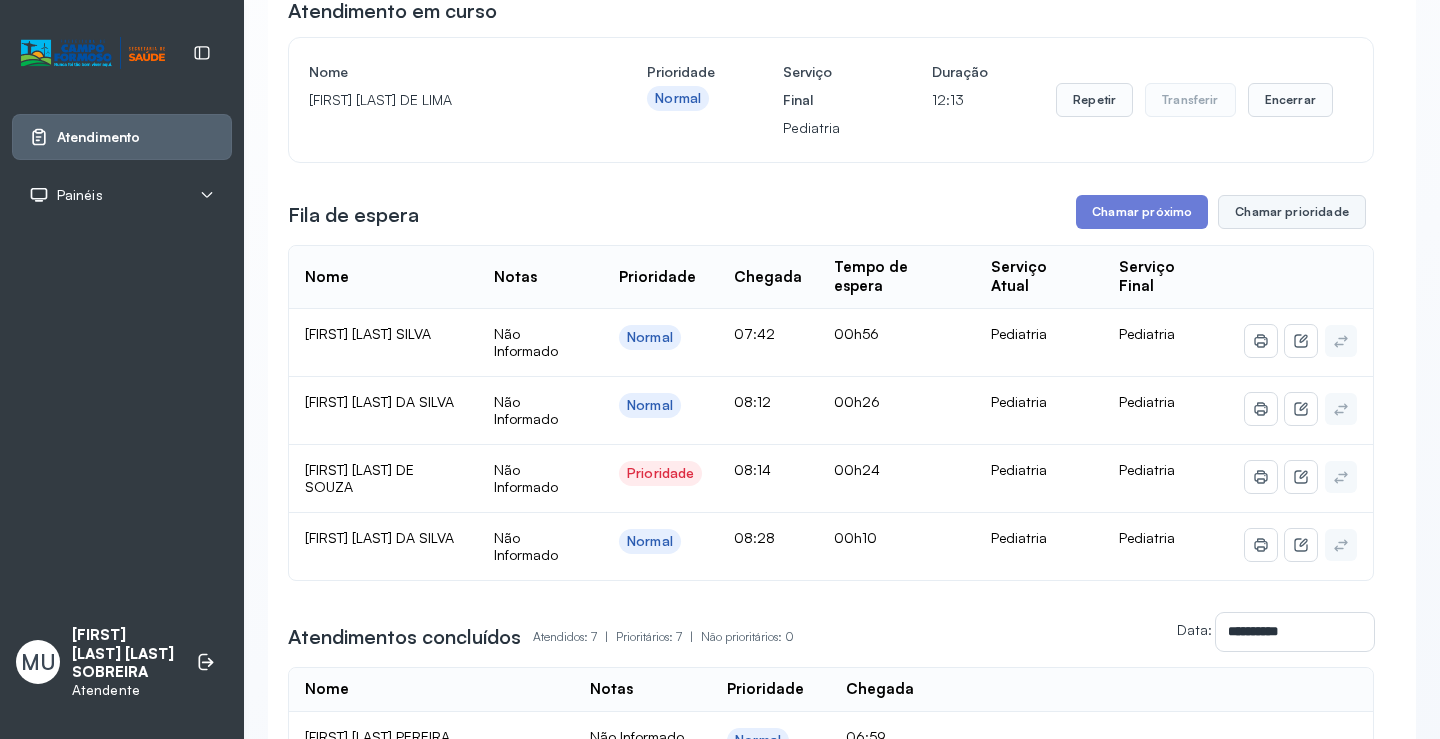 click on "Chamar prioridade" at bounding box center [1292, 212] 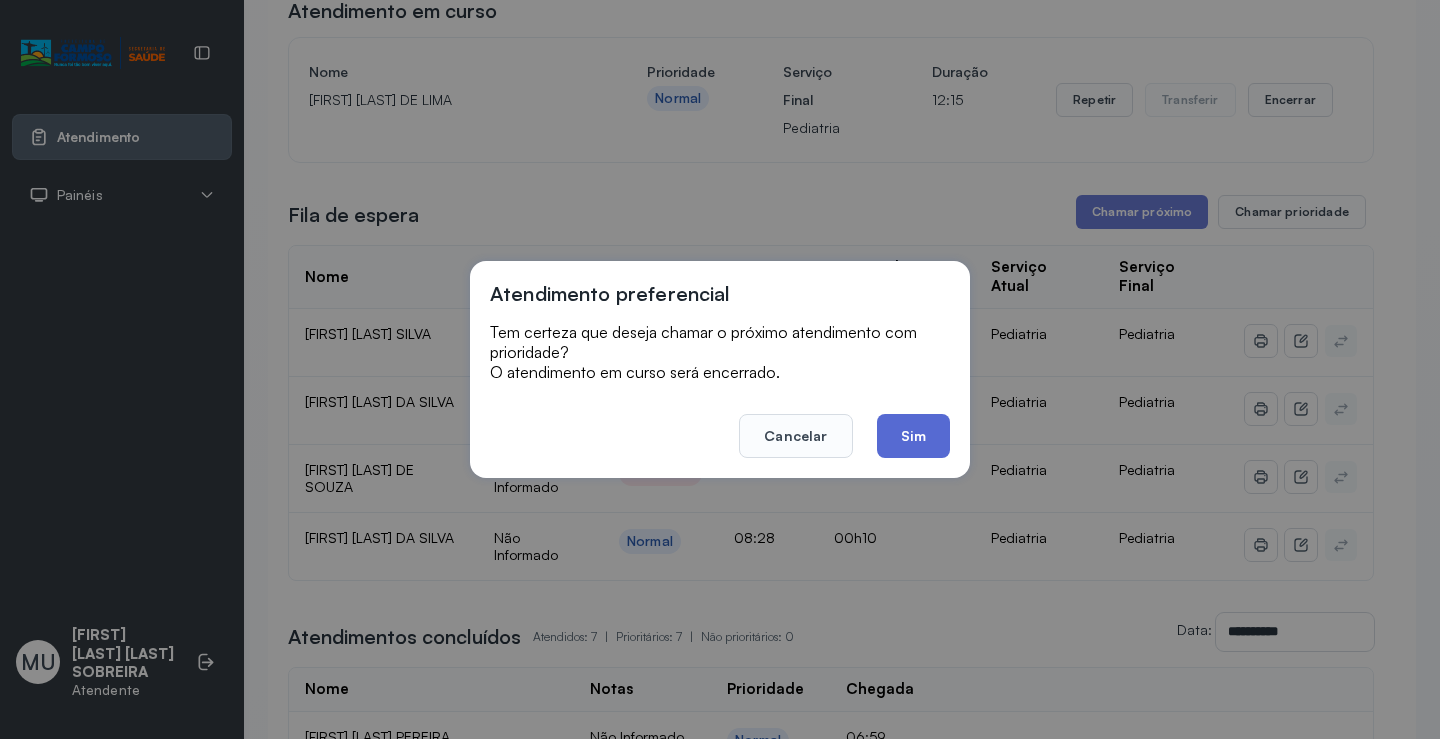 click on "Sim" 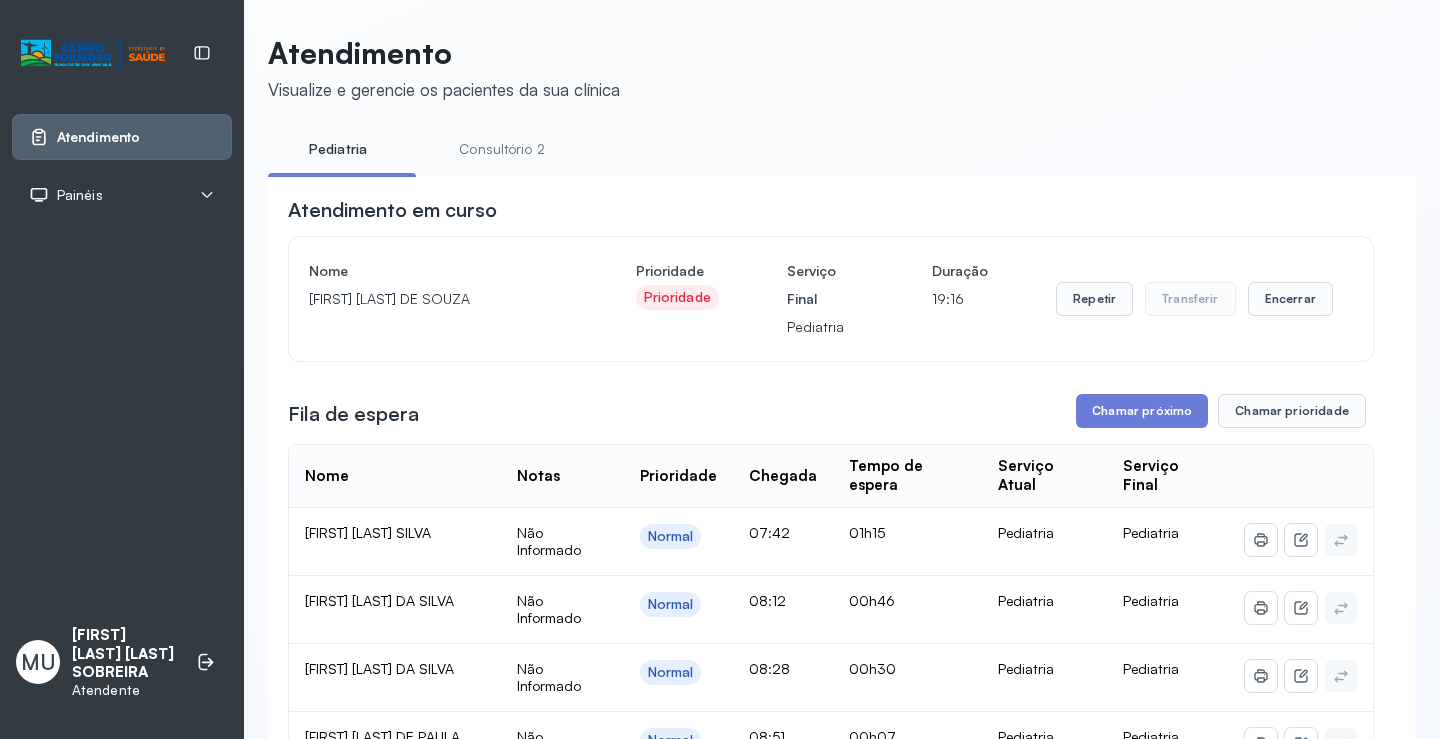 scroll, scrollTop: 200, scrollLeft: 0, axis: vertical 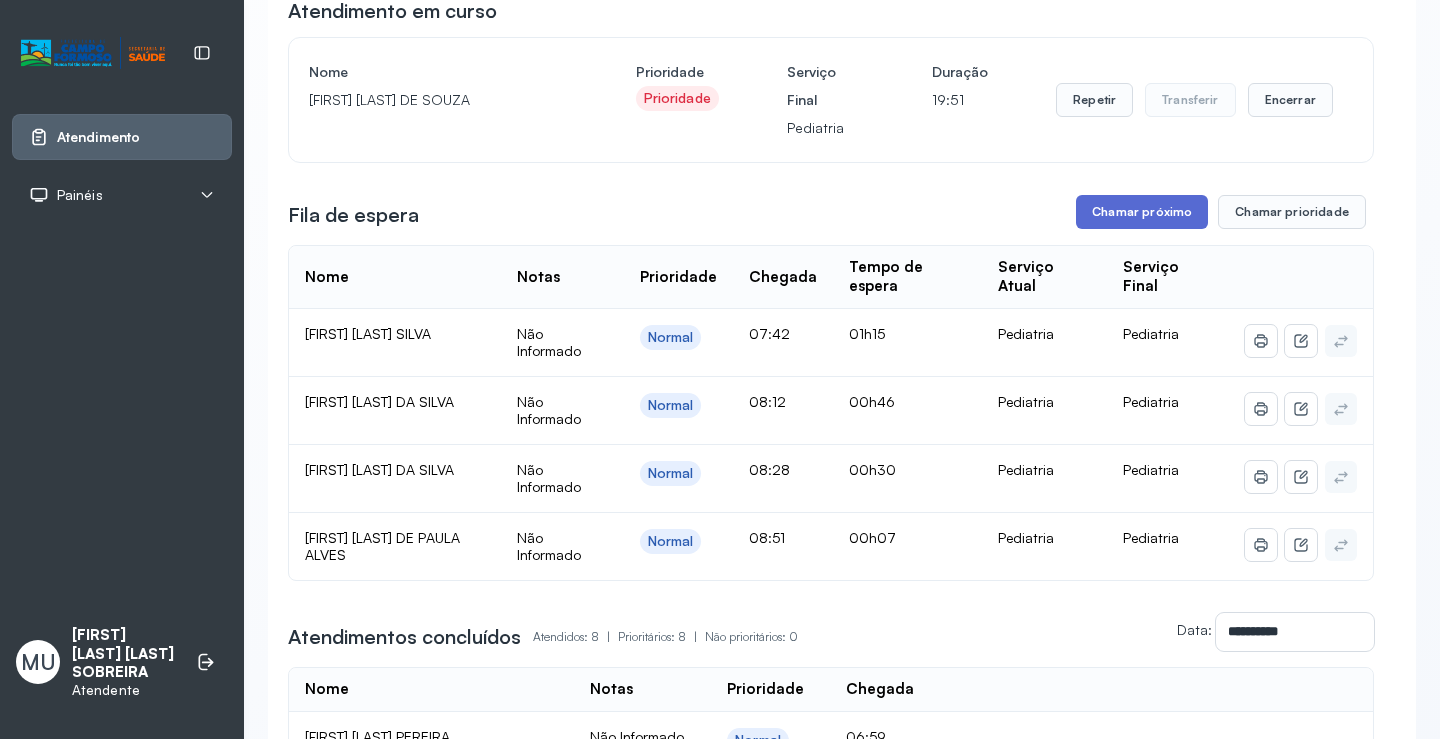 click on "Chamar próximo" at bounding box center [1142, 212] 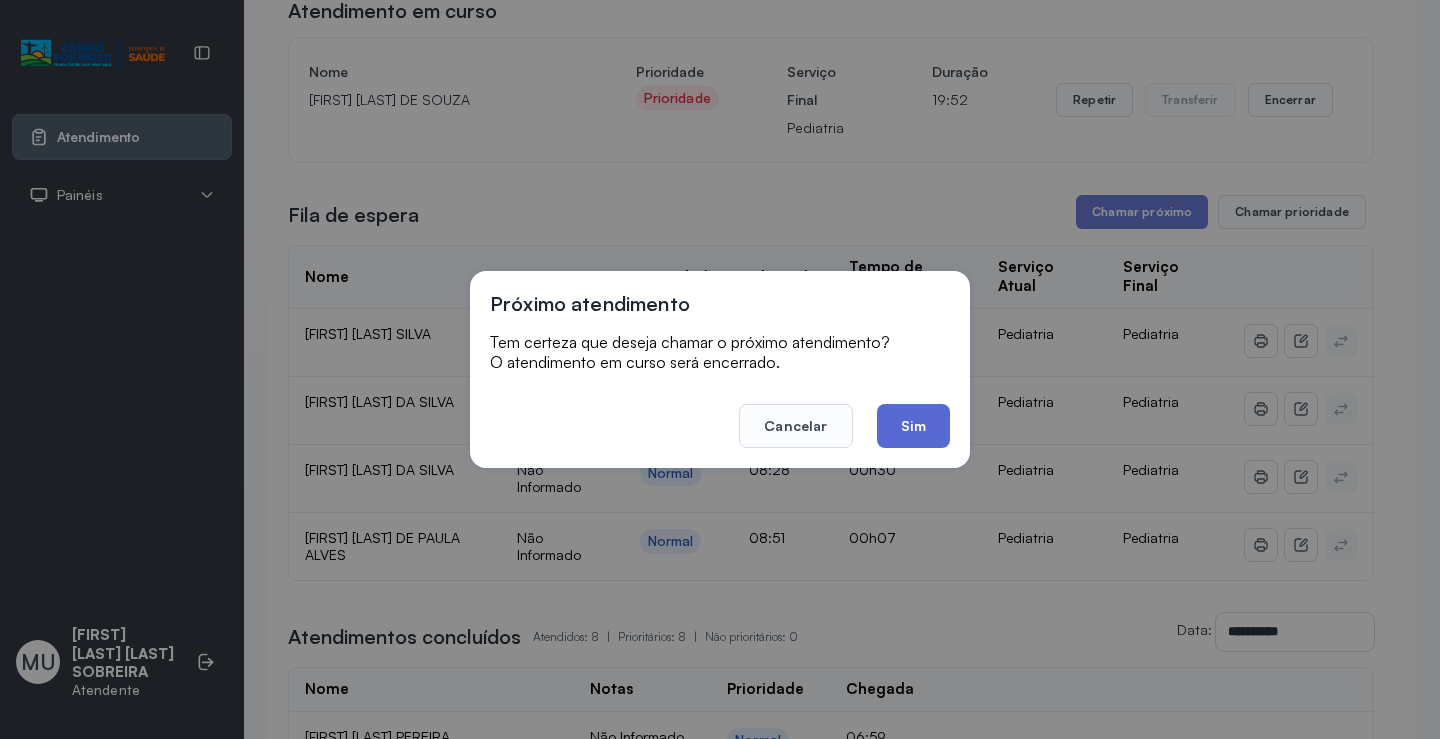 click on "Sim" 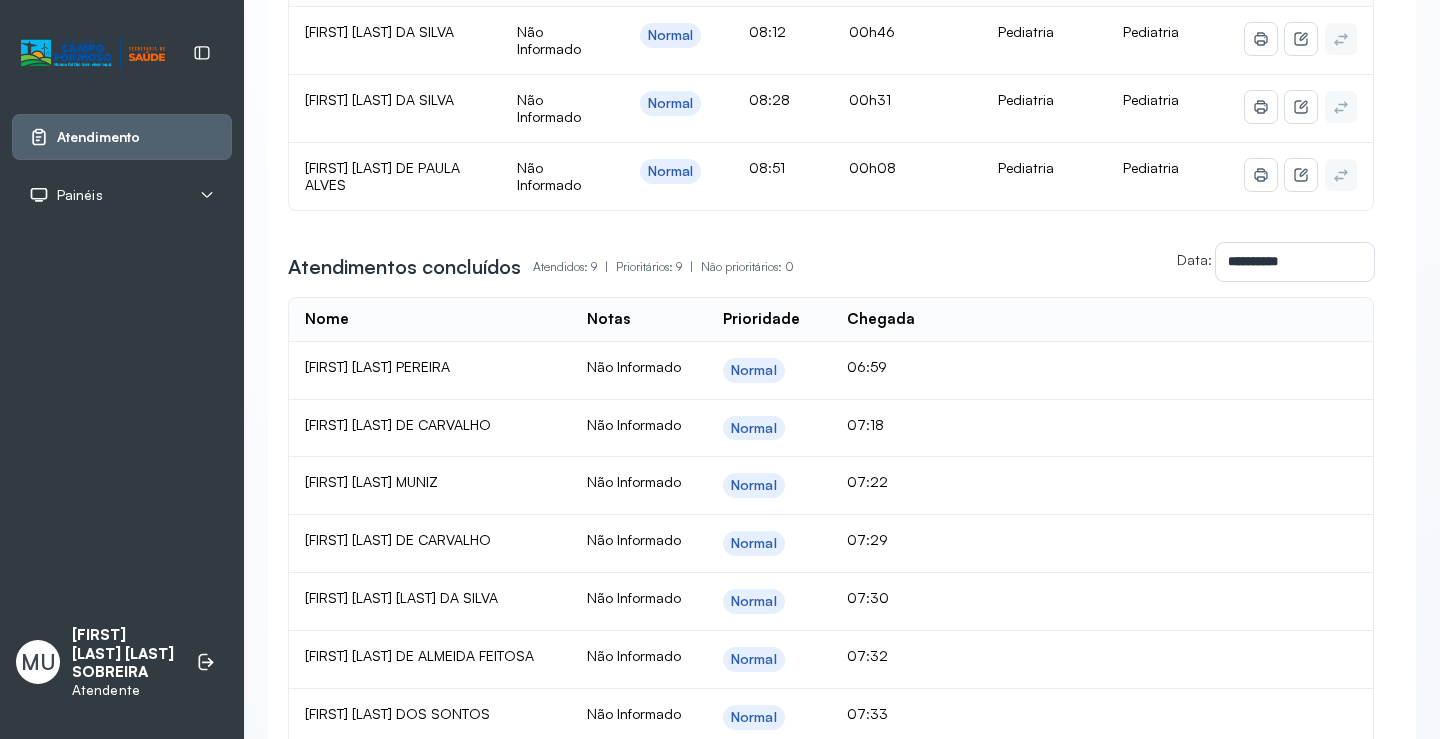 scroll, scrollTop: 200, scrollLeft: 0, axis: vertical 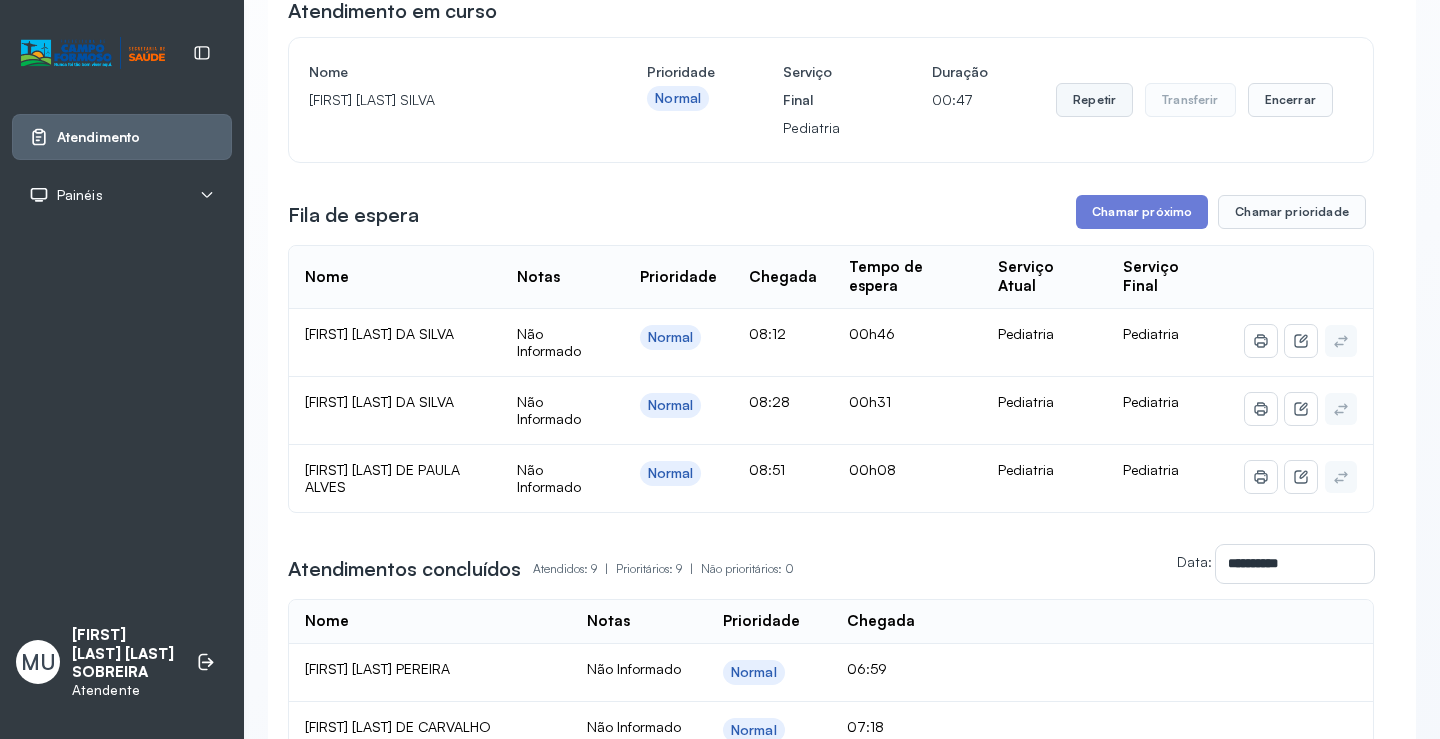 click on "Repetir" at bounding box center [1094, 100] 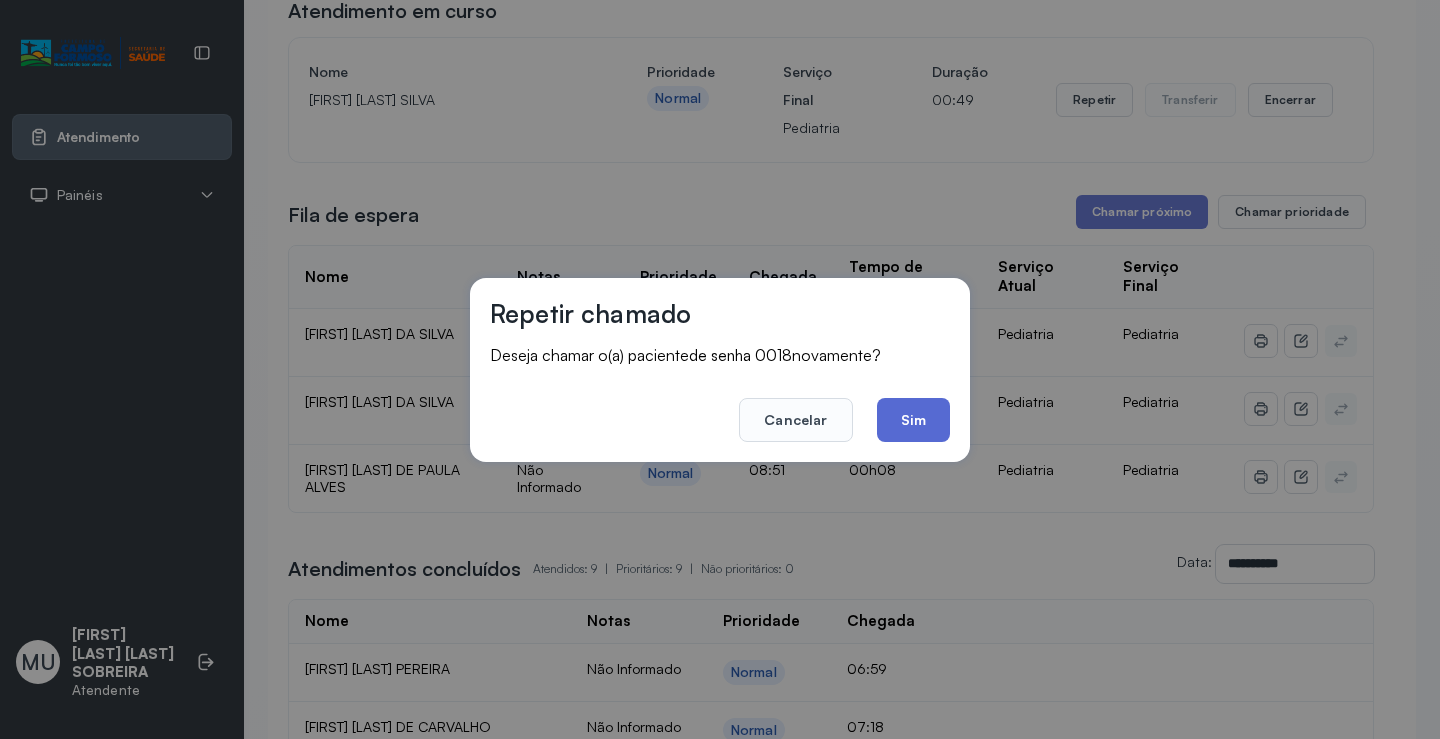 click on "Sim" 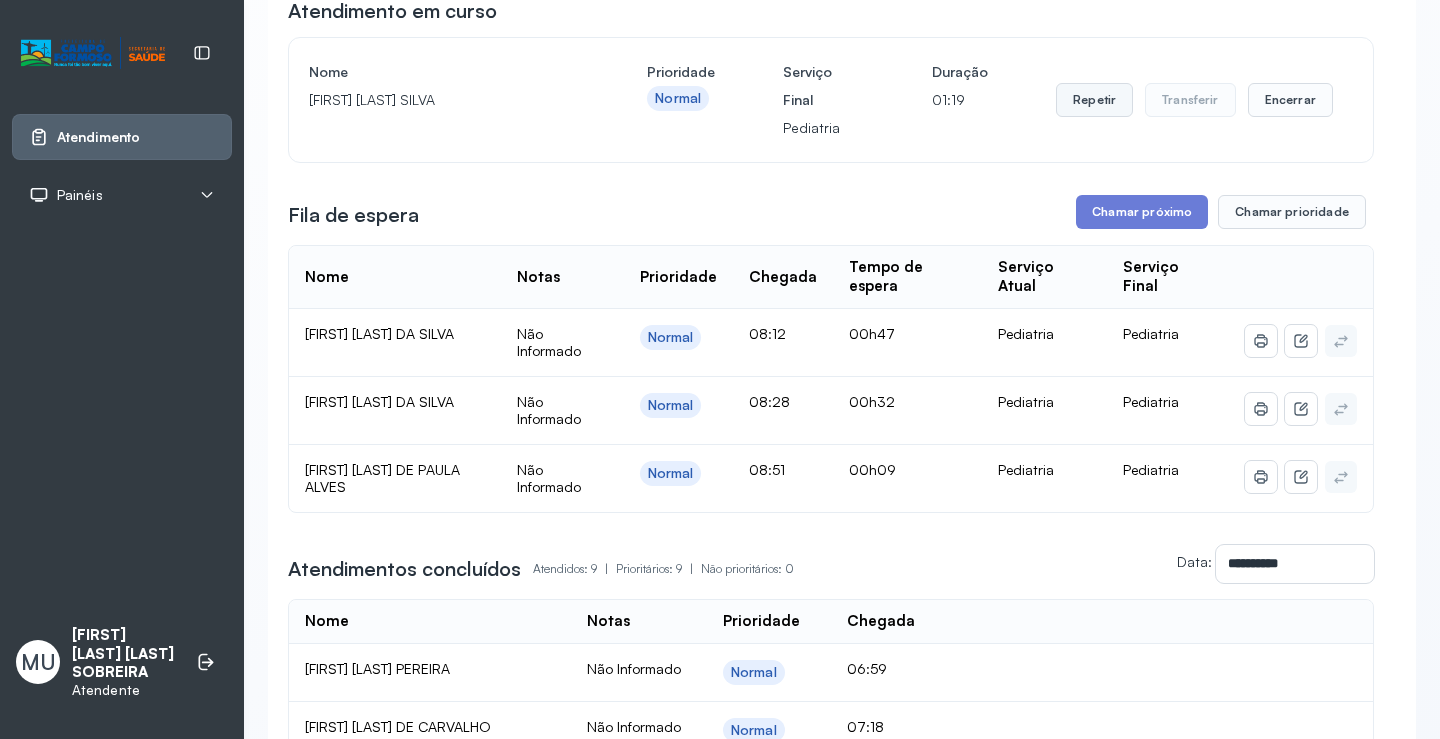 click on "Repetir" at bounding box center [1094, 100] 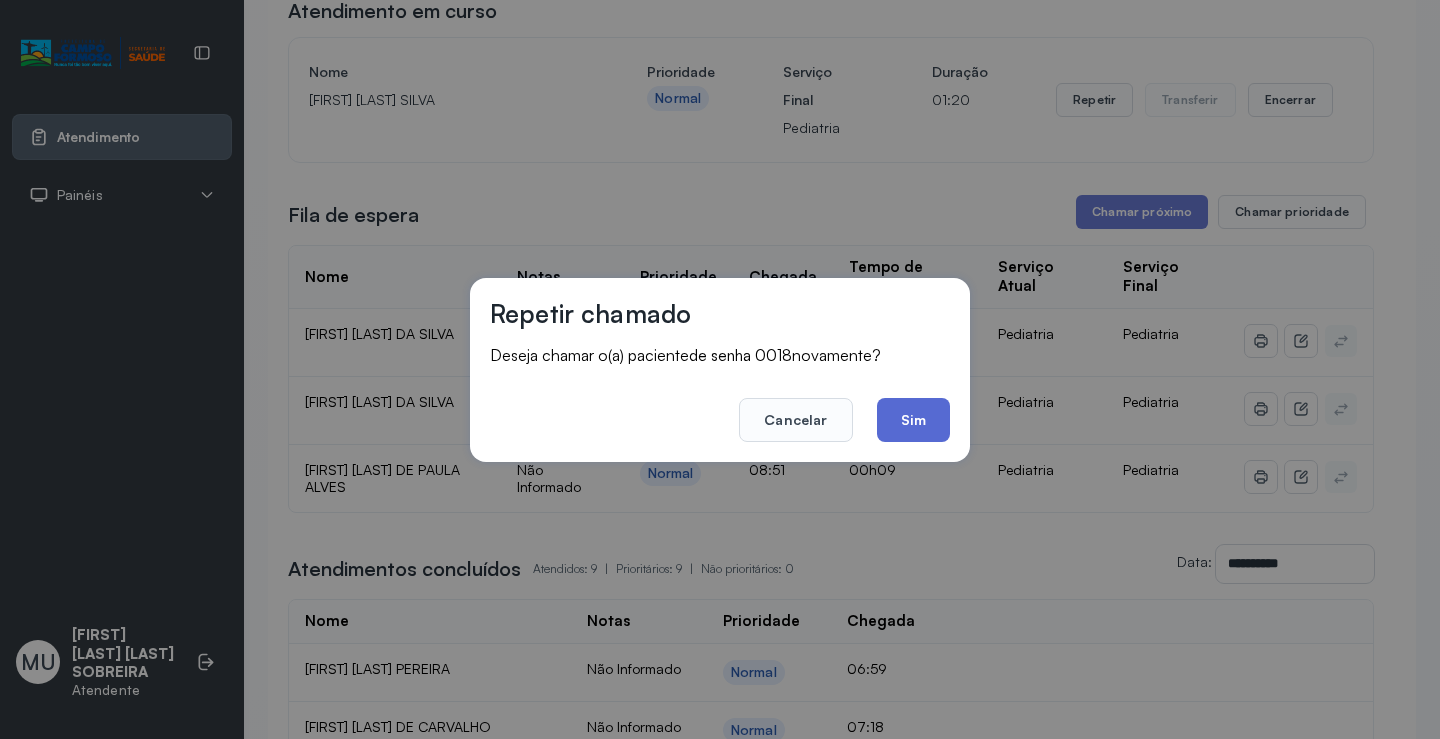click on "Sim" 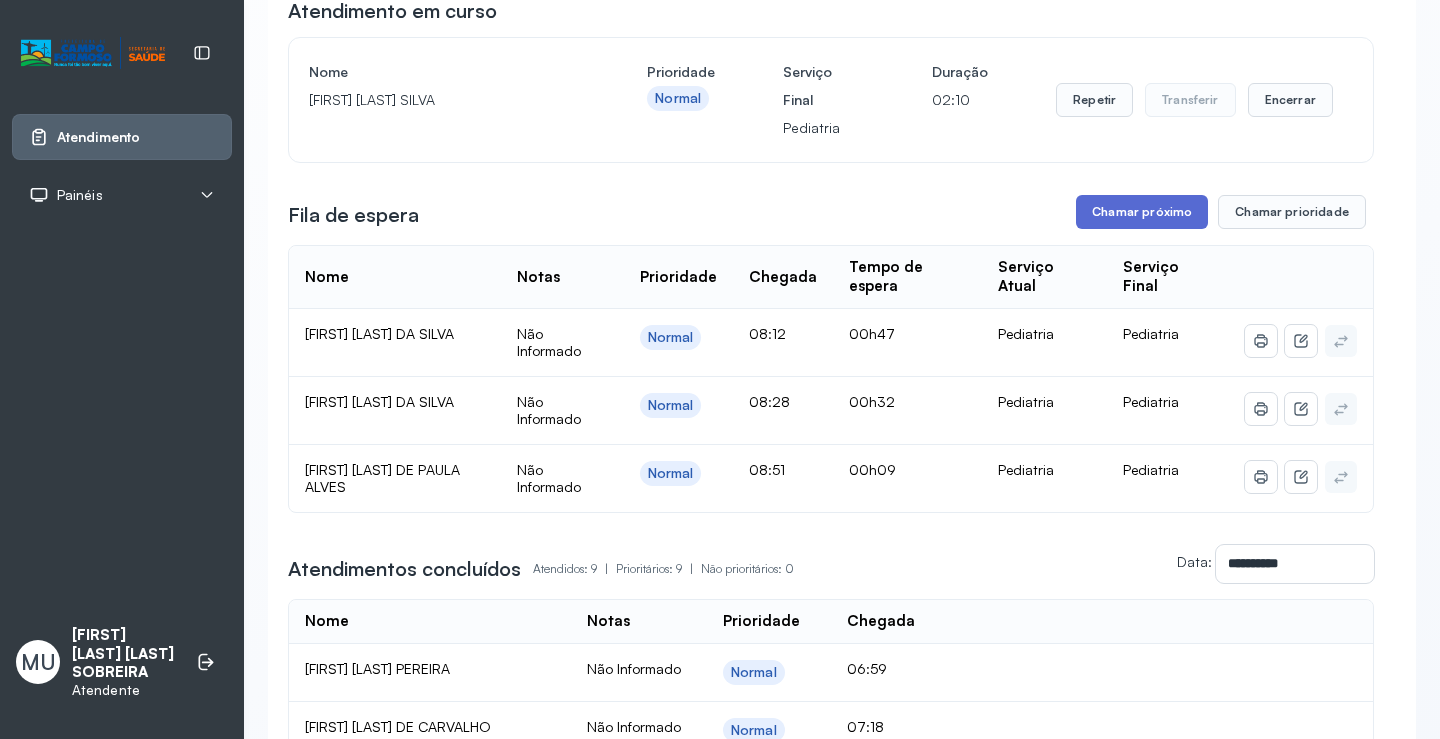 click on "Chamar próximo" at bounding box center [1142, 212] 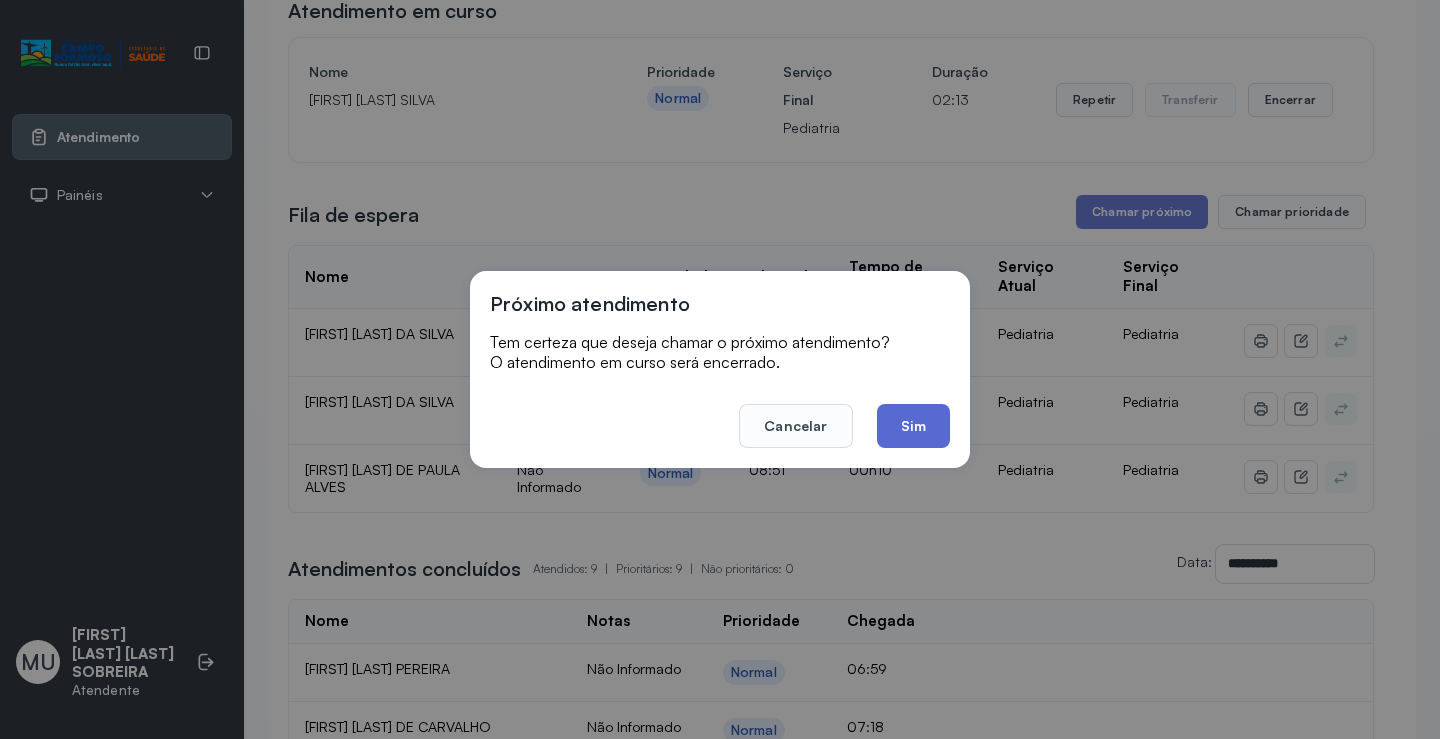 click on "Sim" 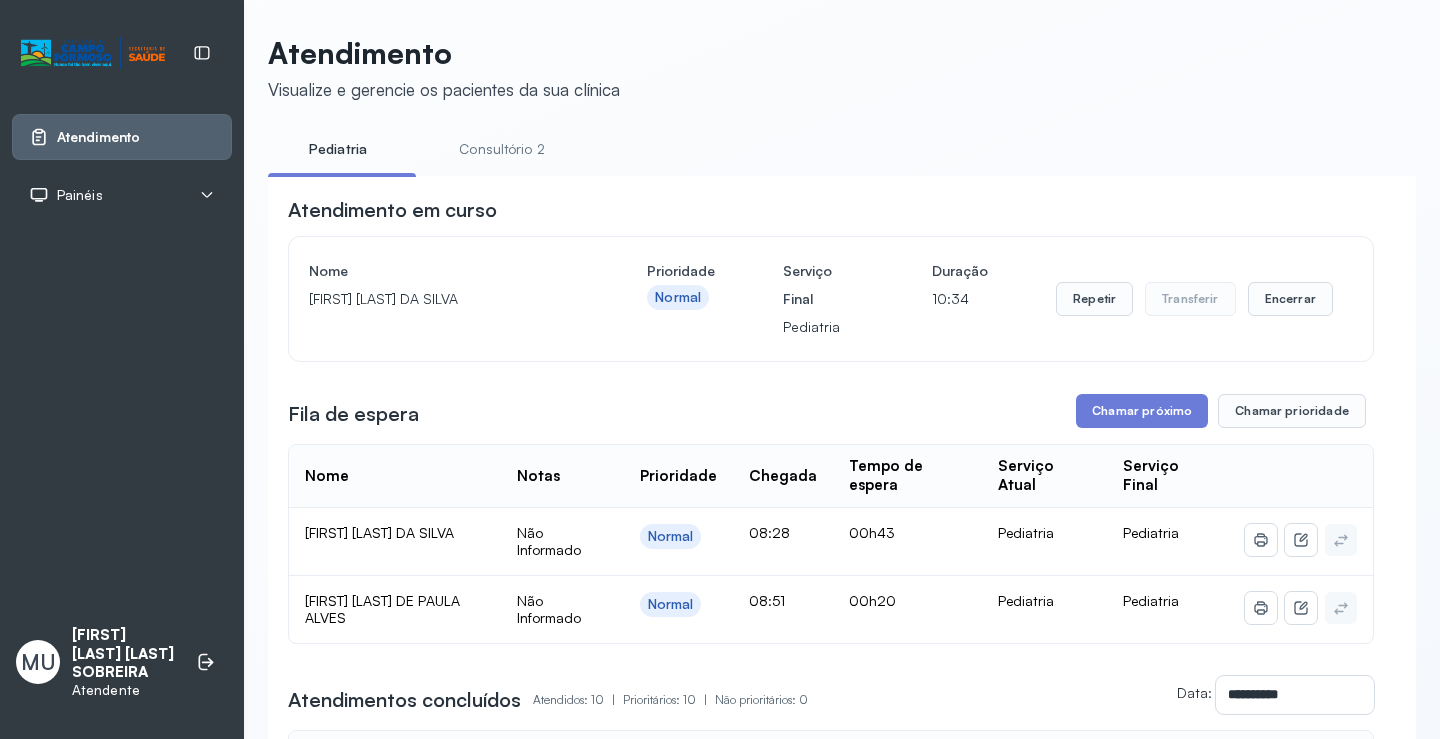 scroll, scrollTop: 200, scrollLeft: 0, axis: vertical 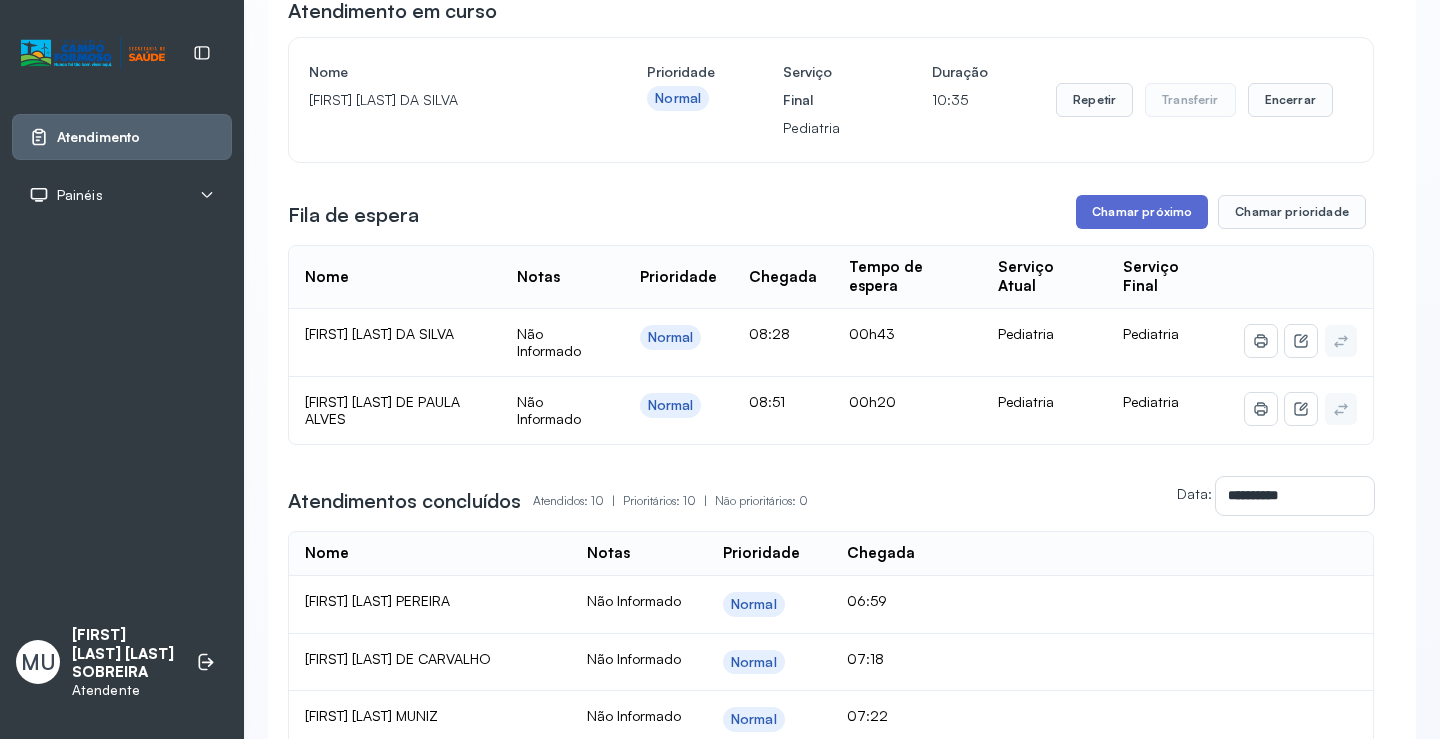 click on "Chamar próximo" at bounding box center (1142, 212) 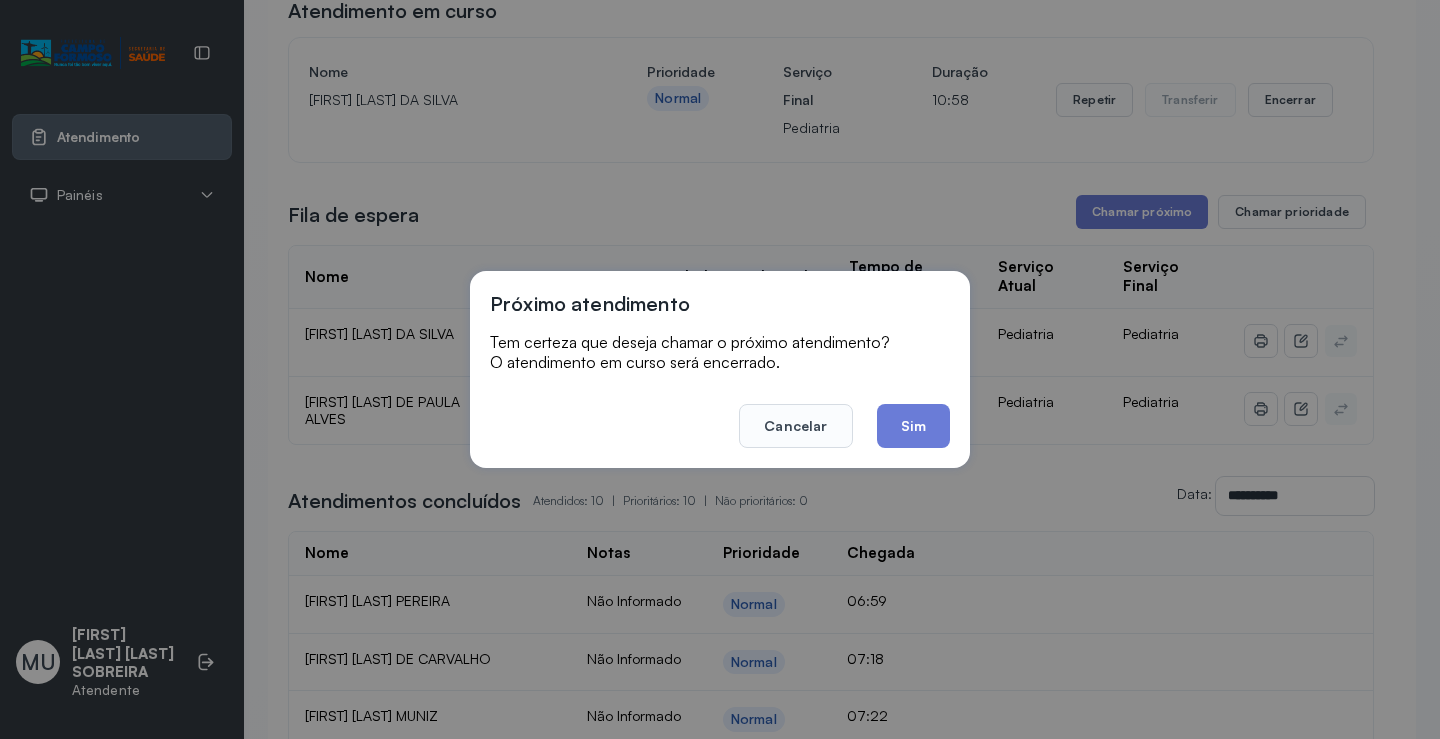 click on "Sim" 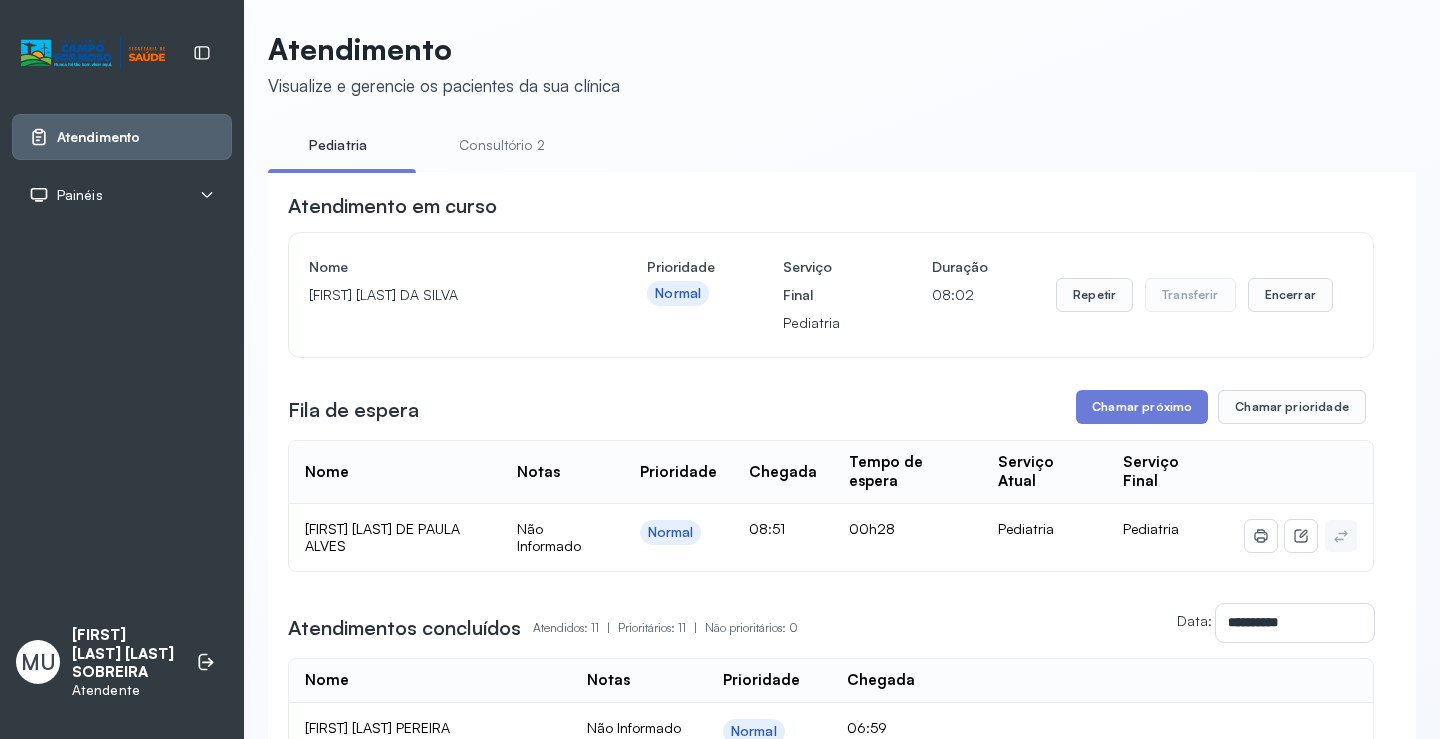 scroll, scrollTop: 0, scrollLeft: 0, axis: both 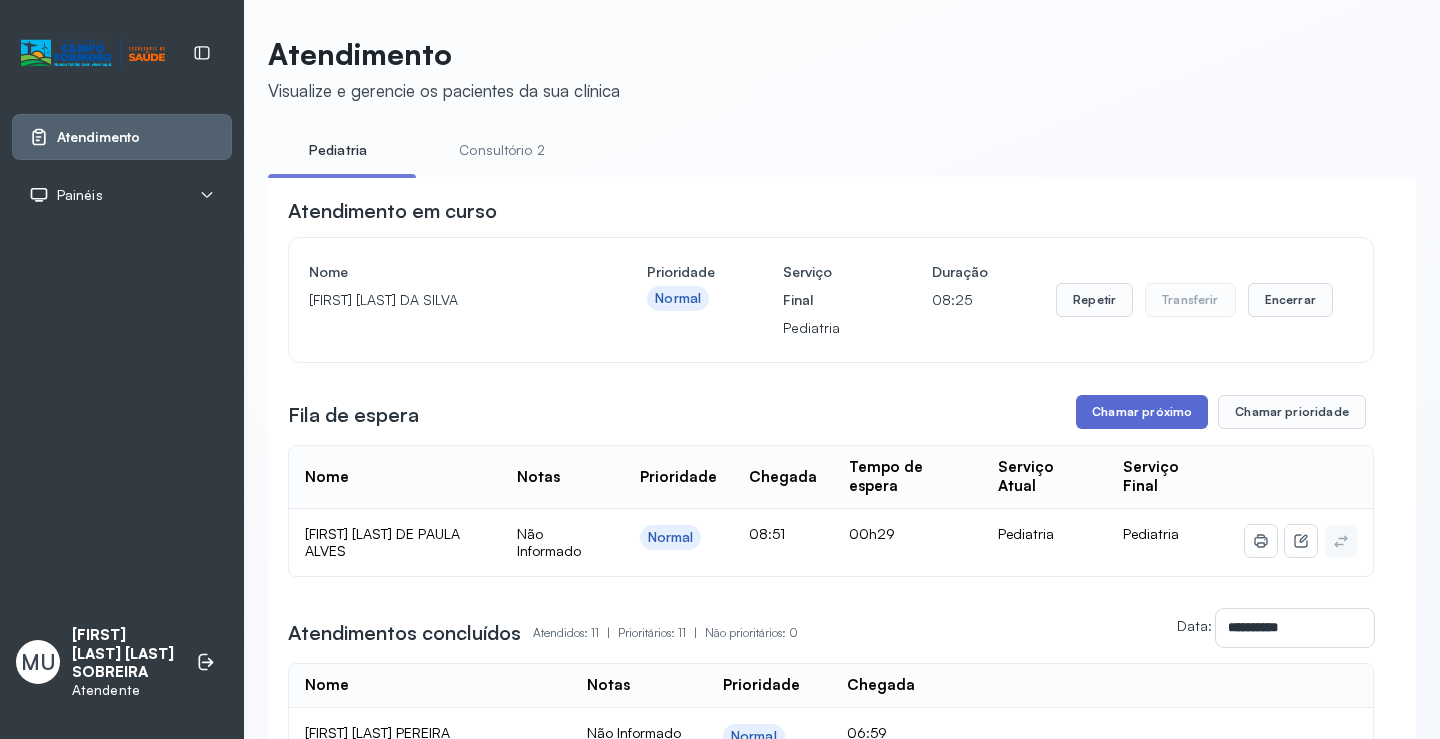 click on "Chamar próximo" at bounding box center [1142, 412] 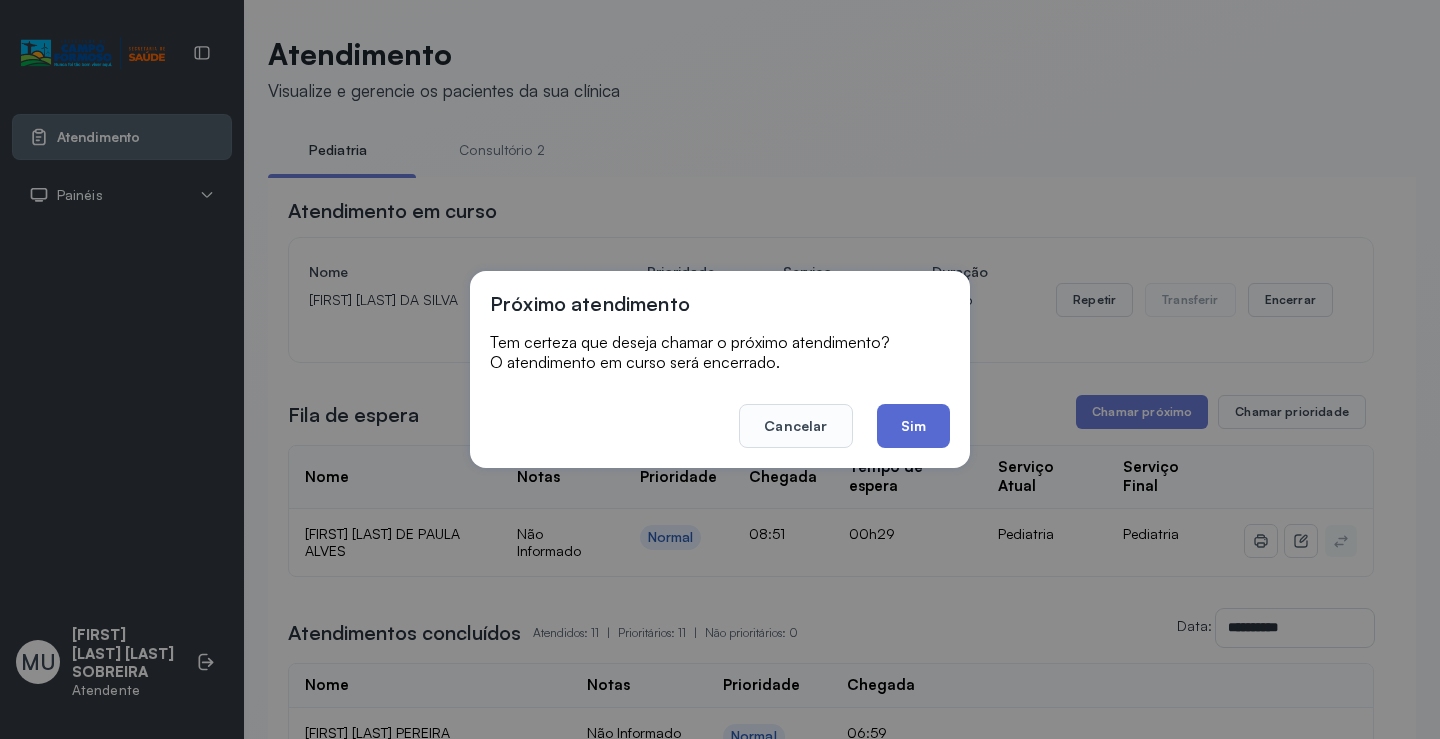 click on "Sim" 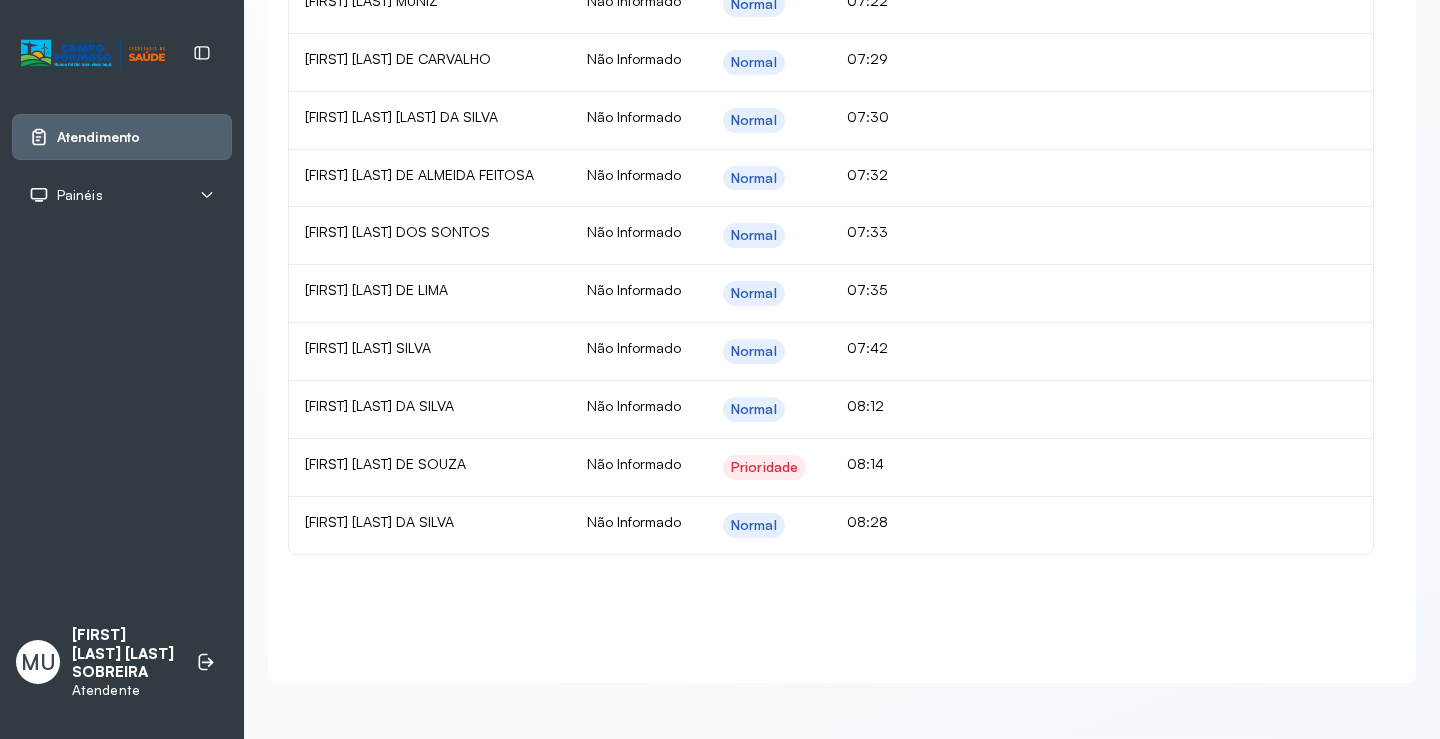 scroll, scrollTop: 936, scrollLeft: 0, axis: vertical 